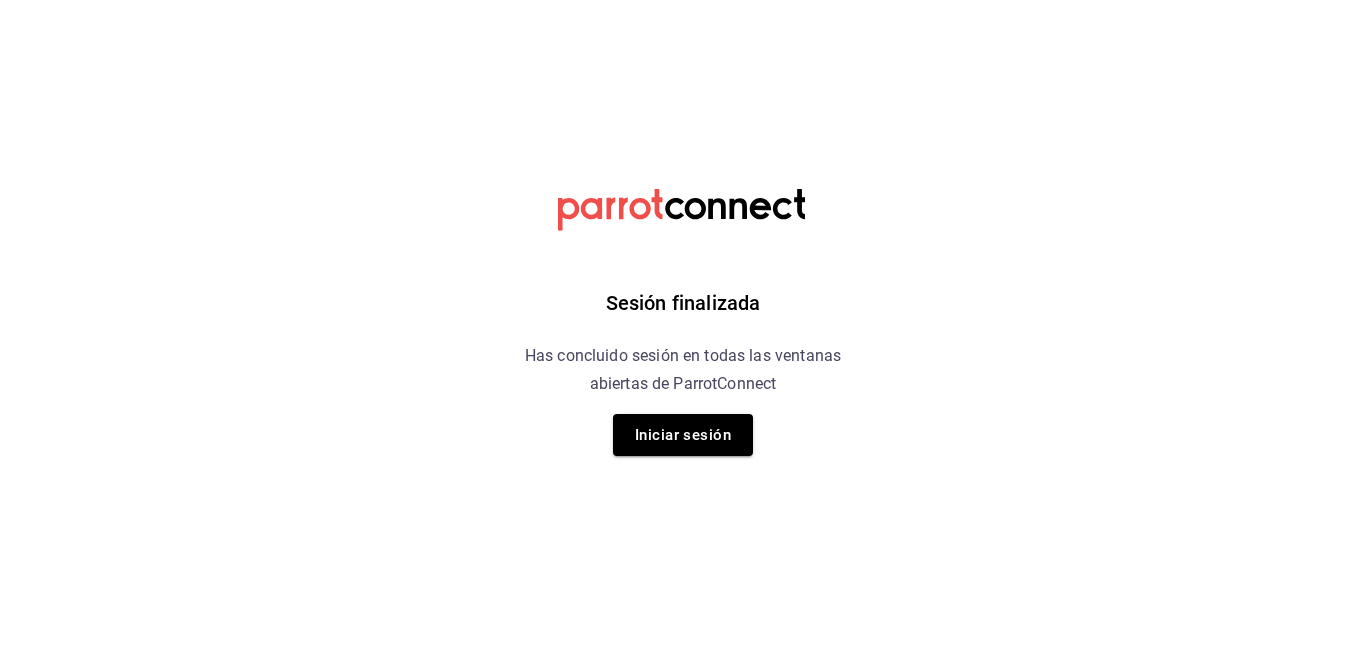 scroll, scrollTop: 0, scrollLeft: 0, axis: both 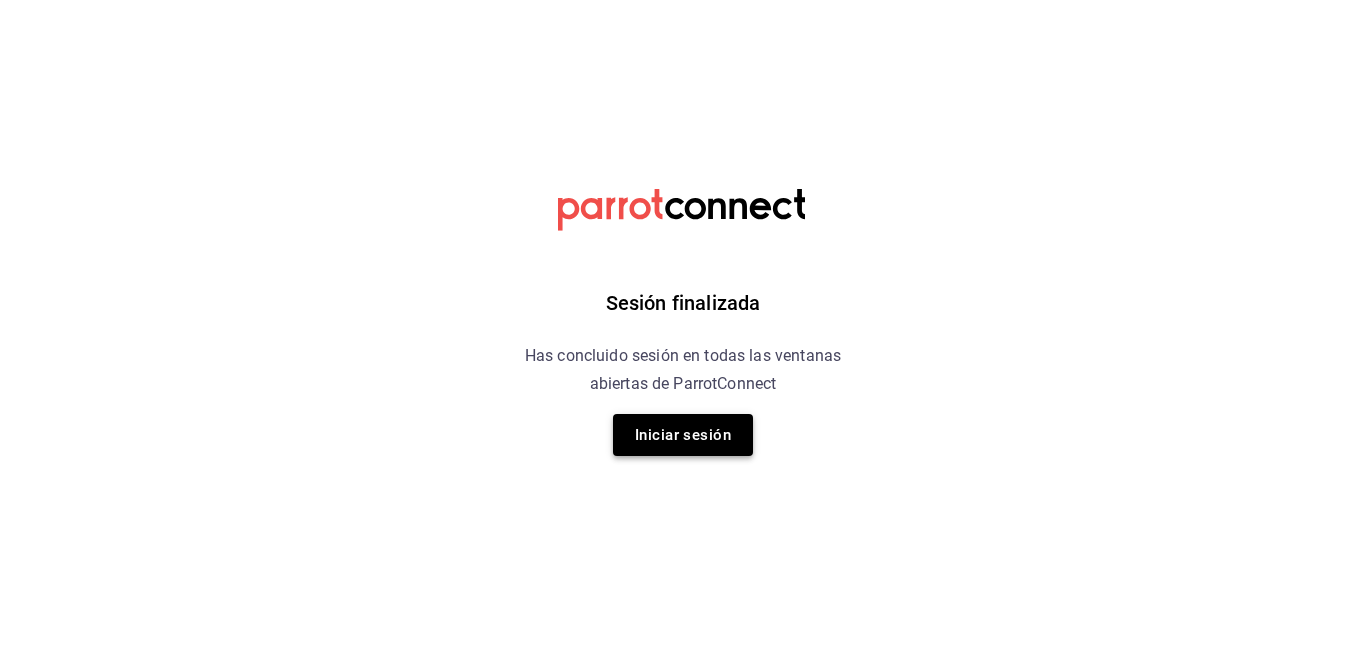 click on "Iniciar sesión" at bounding box center [683, 435] 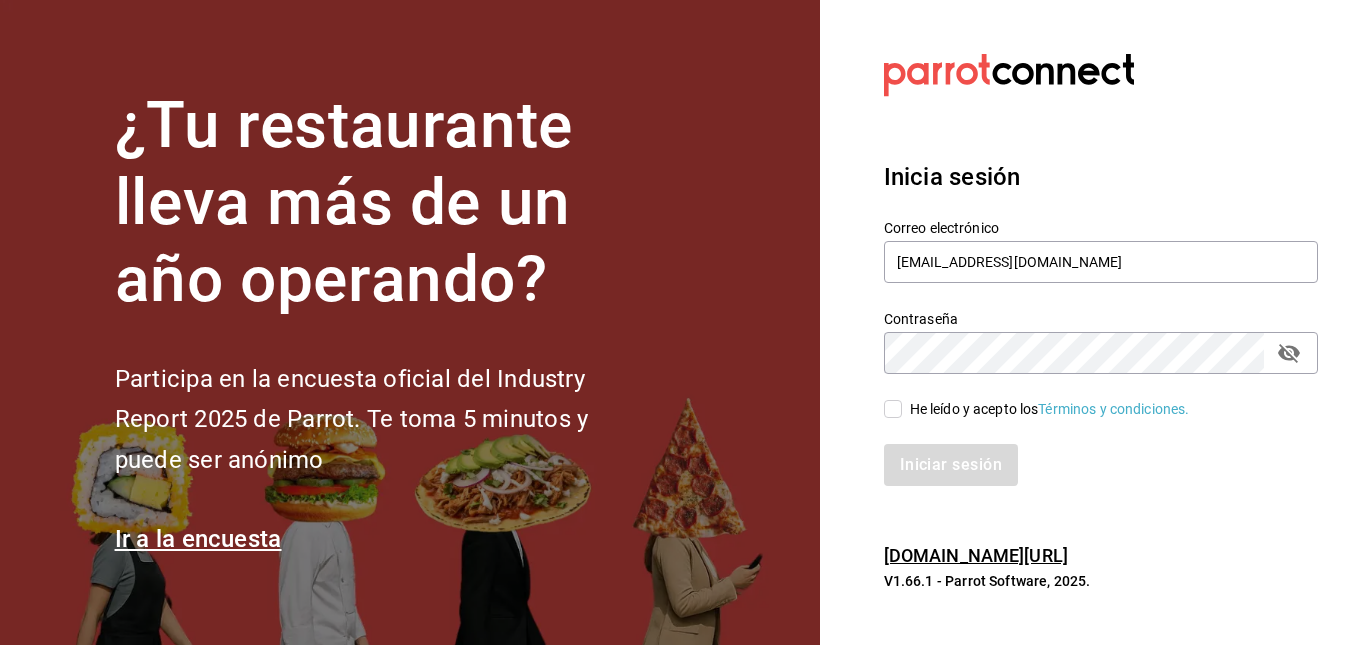 click on "He leído y acepto los  Términos y condiciones." at bounding box center [893, 409] 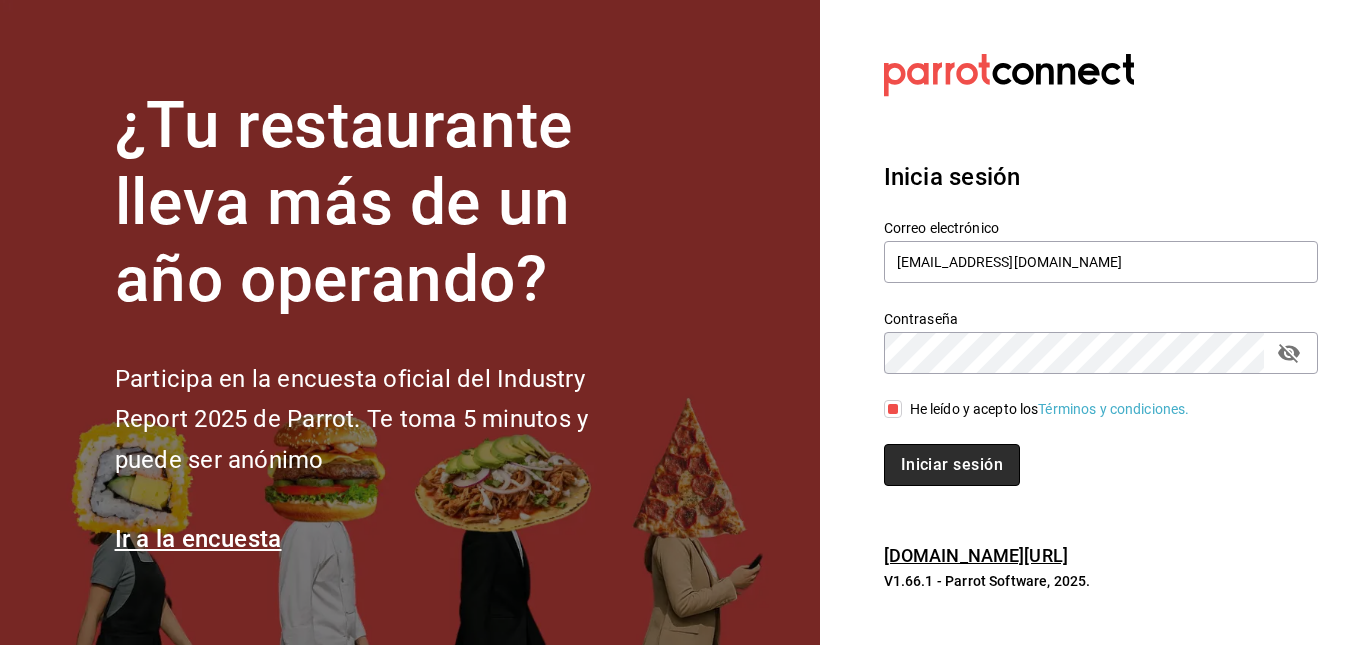click on "Iniciar sesión" at bounding box center (952, 465) 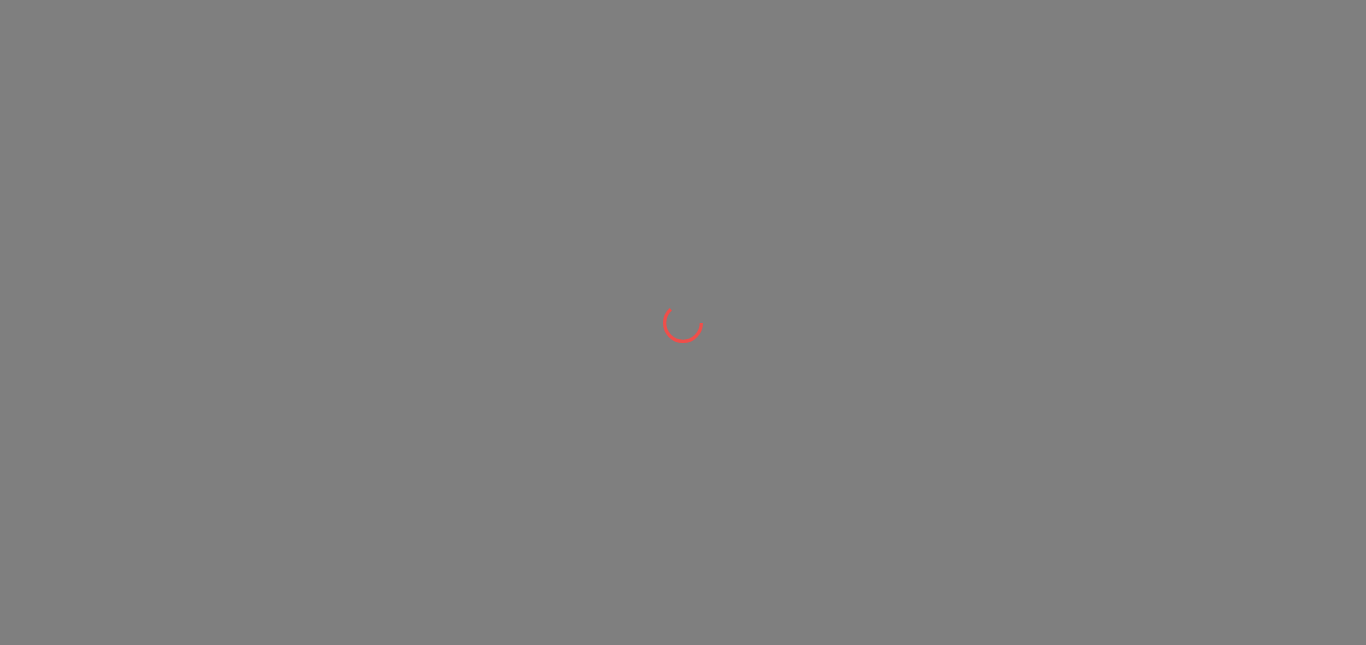 scroll, scrollTop: 0, scrollLeft: 0, axis: both 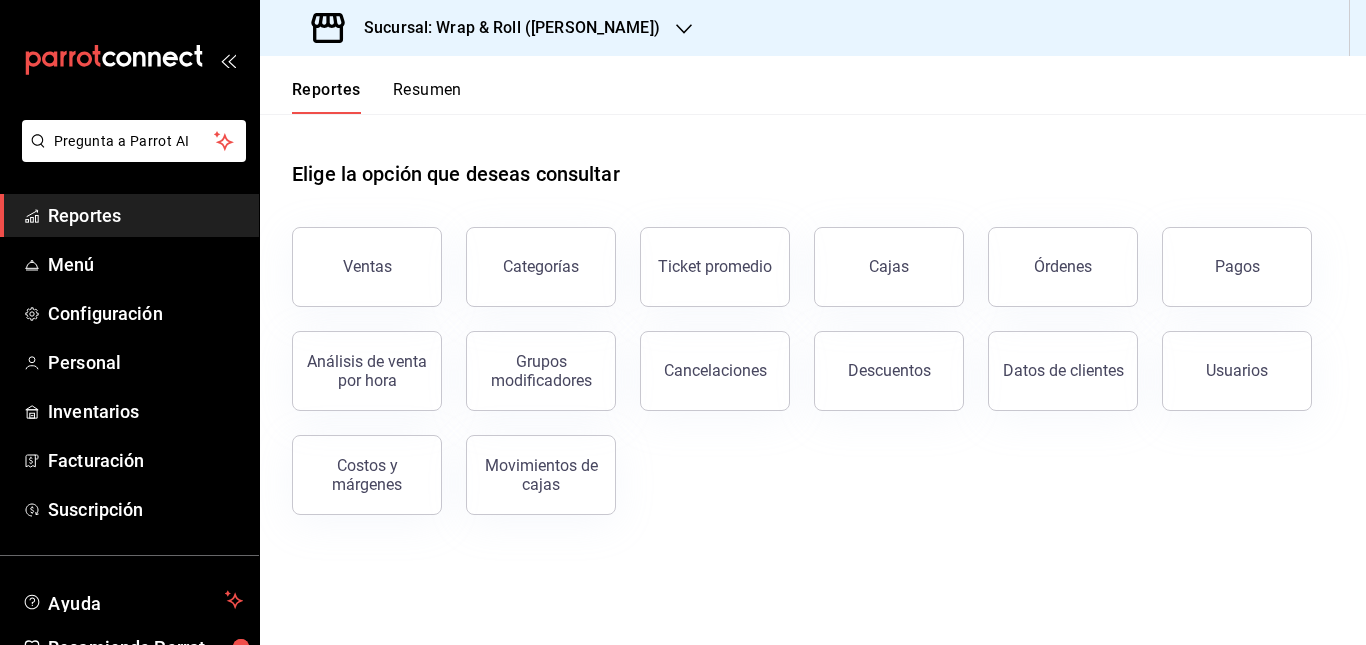 click on "Sucursal: Wrap & Roll ([PERSON_NAME])" at bounding box center [488, 28] 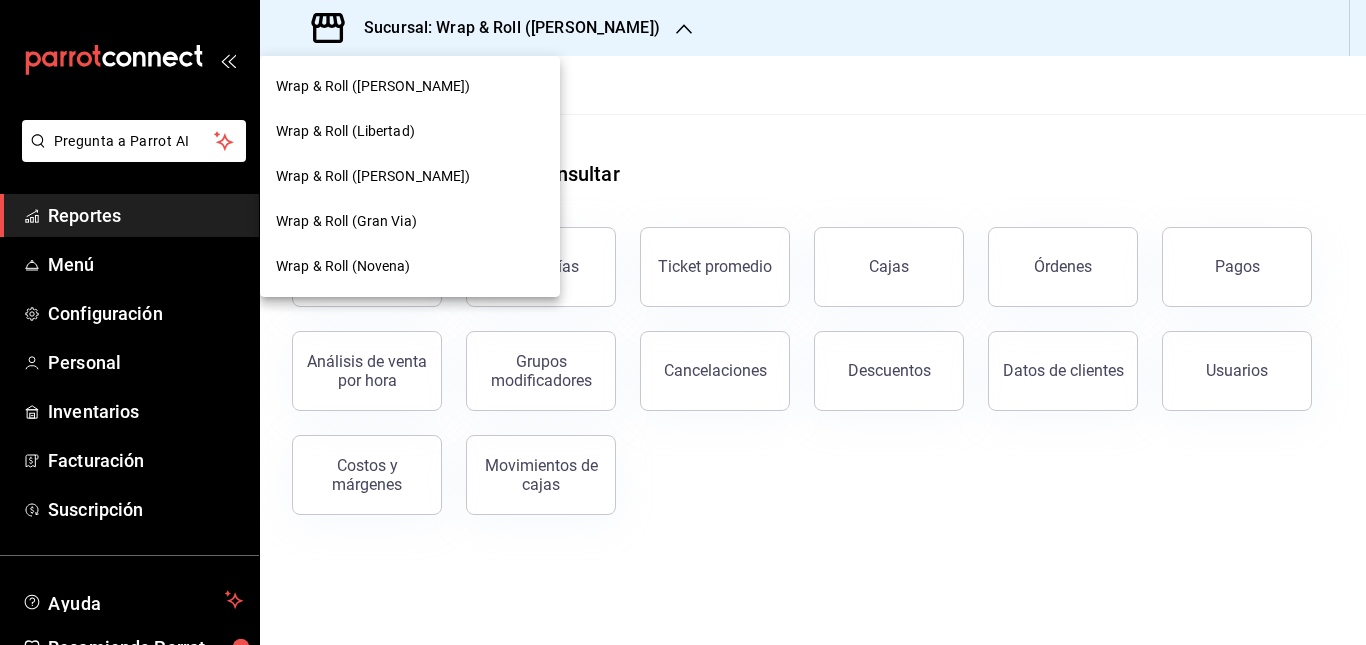 click on "Wrap & Roll (Gran Via)" at bounding box center [410, 221] 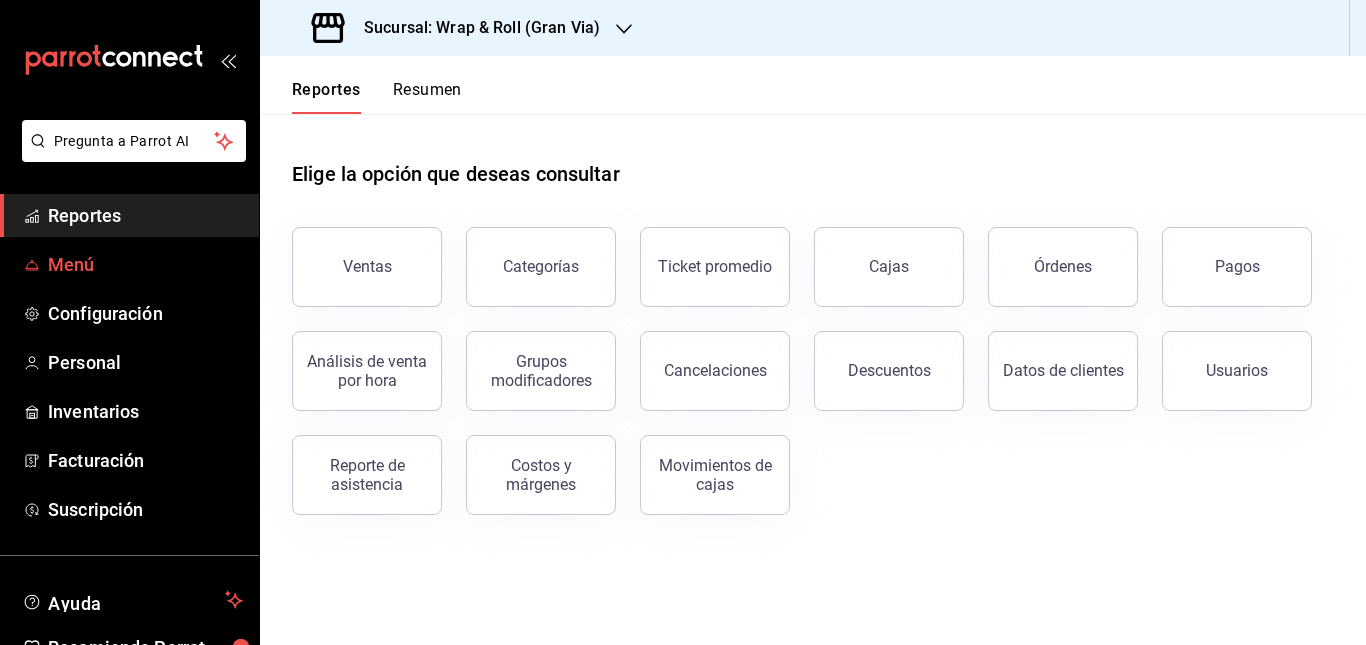 click on "Menú" at bounding box center (145, 264) 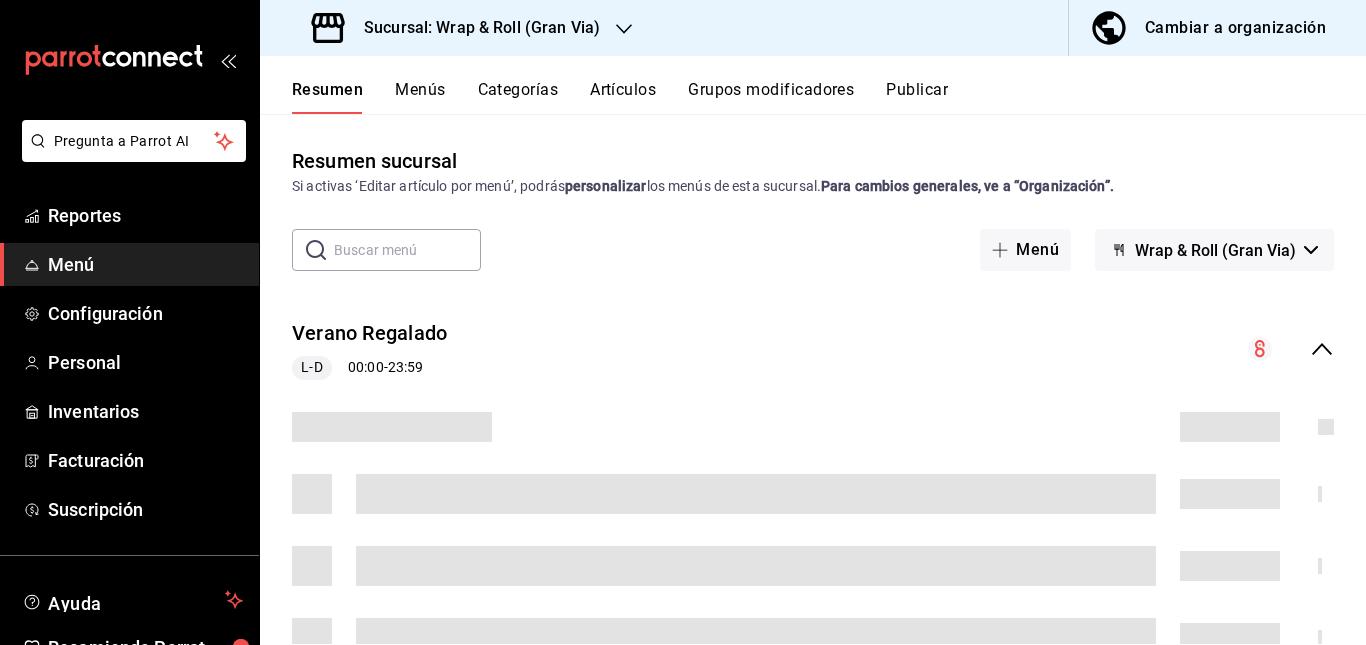 click on "Verano Regalado L-D 00:00  -  23:59" at bounding box center (813, 349) 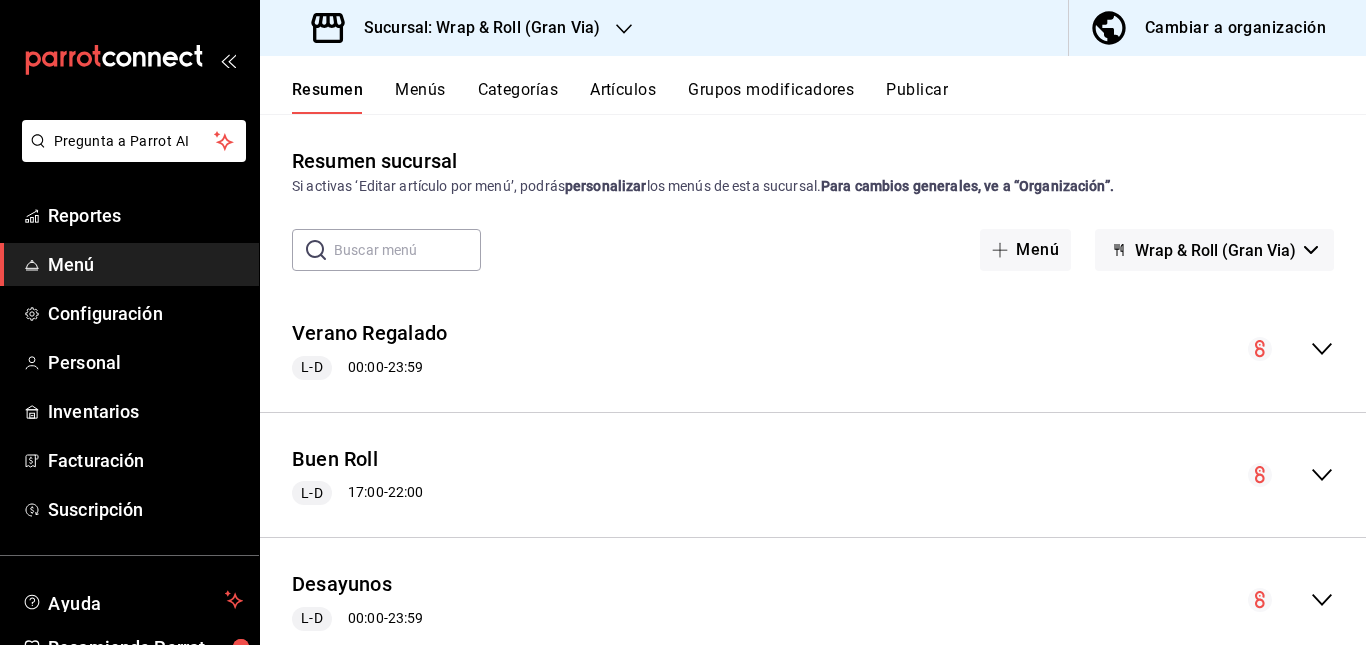 scroll, scrollTop: 469, scrollLeft: 0, axis: vertical 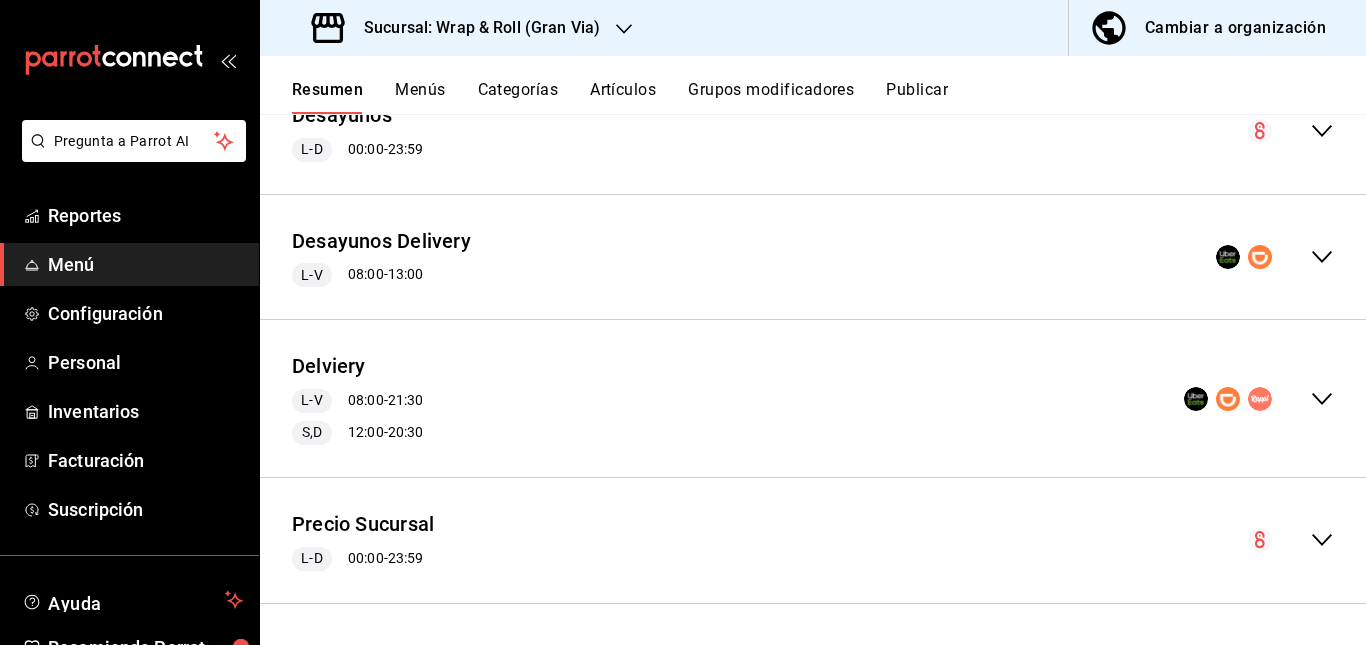 click on "Delviery L-V 08:00  -  21:30 S,D 12:00  -  20:30" at bounding box center (813, 398) 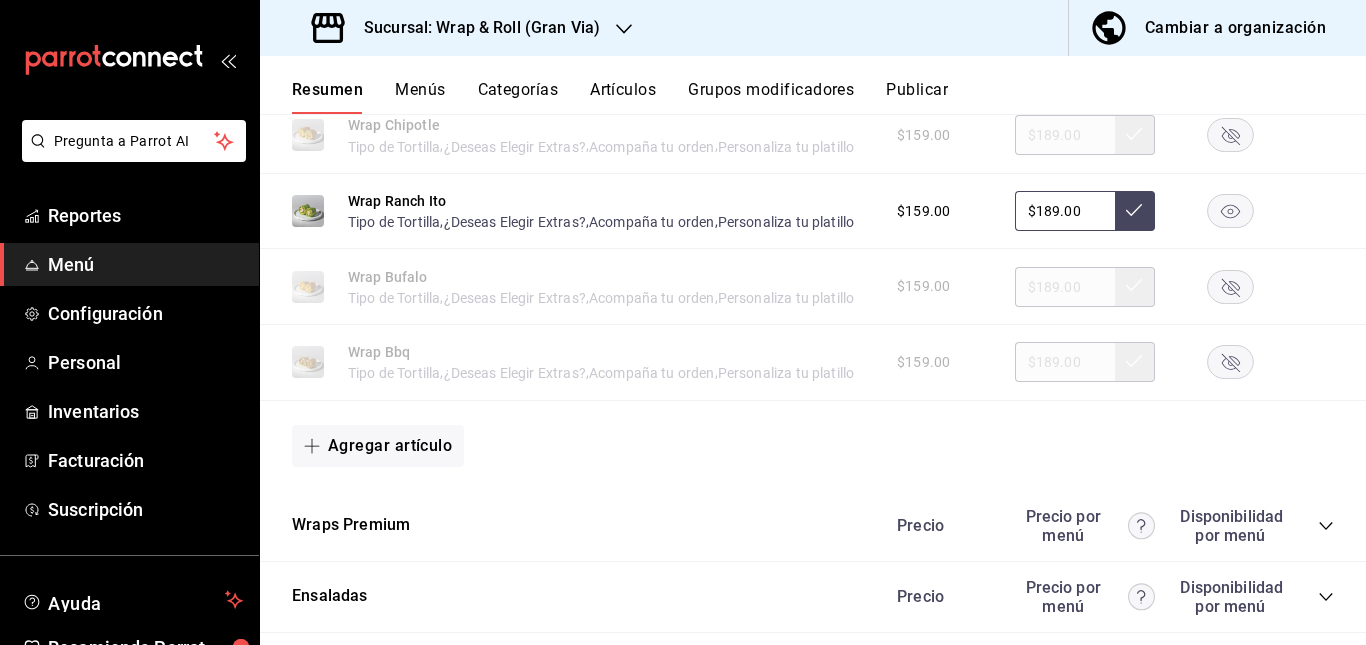 scroll, scrollTop: 1652, scrollLeft: 0, axis: vertical 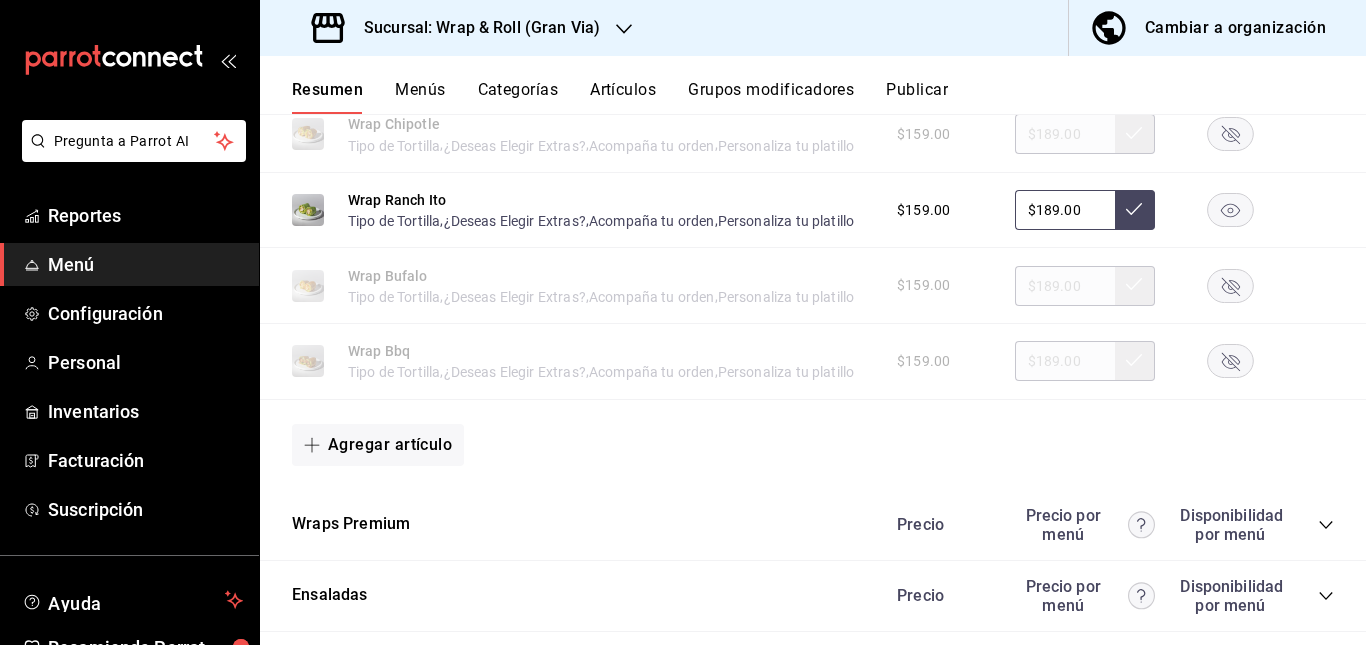 click 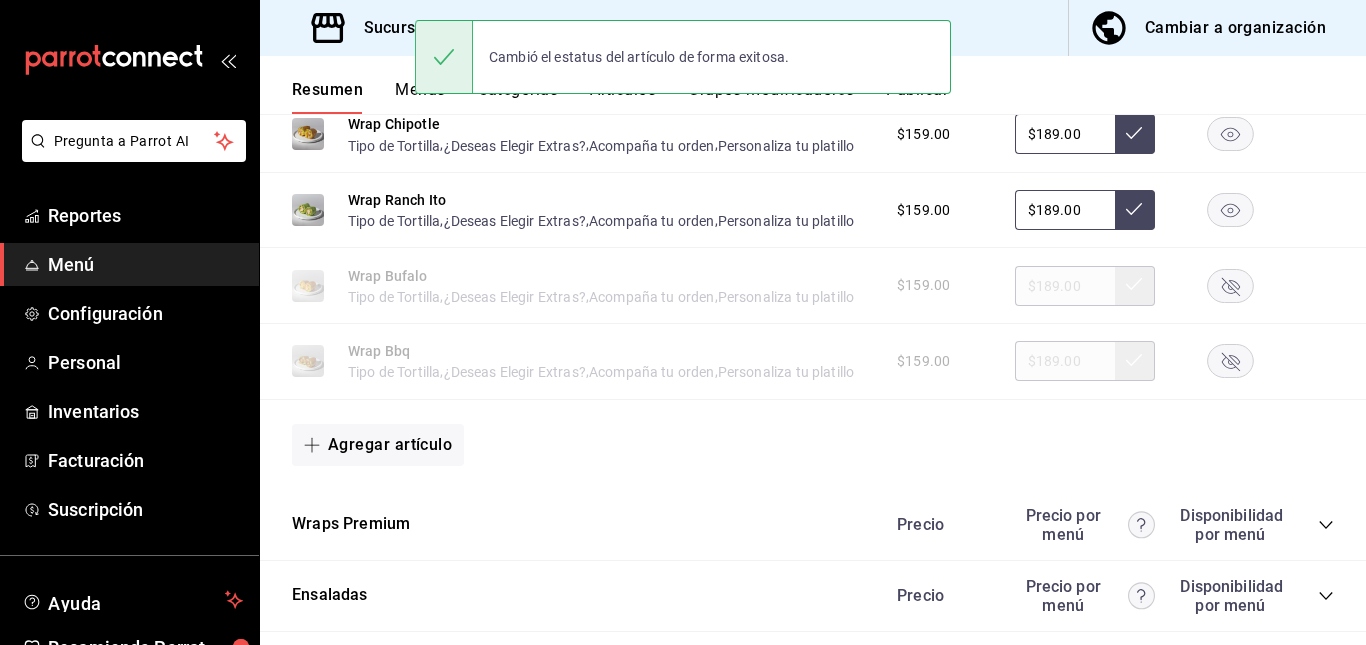 click 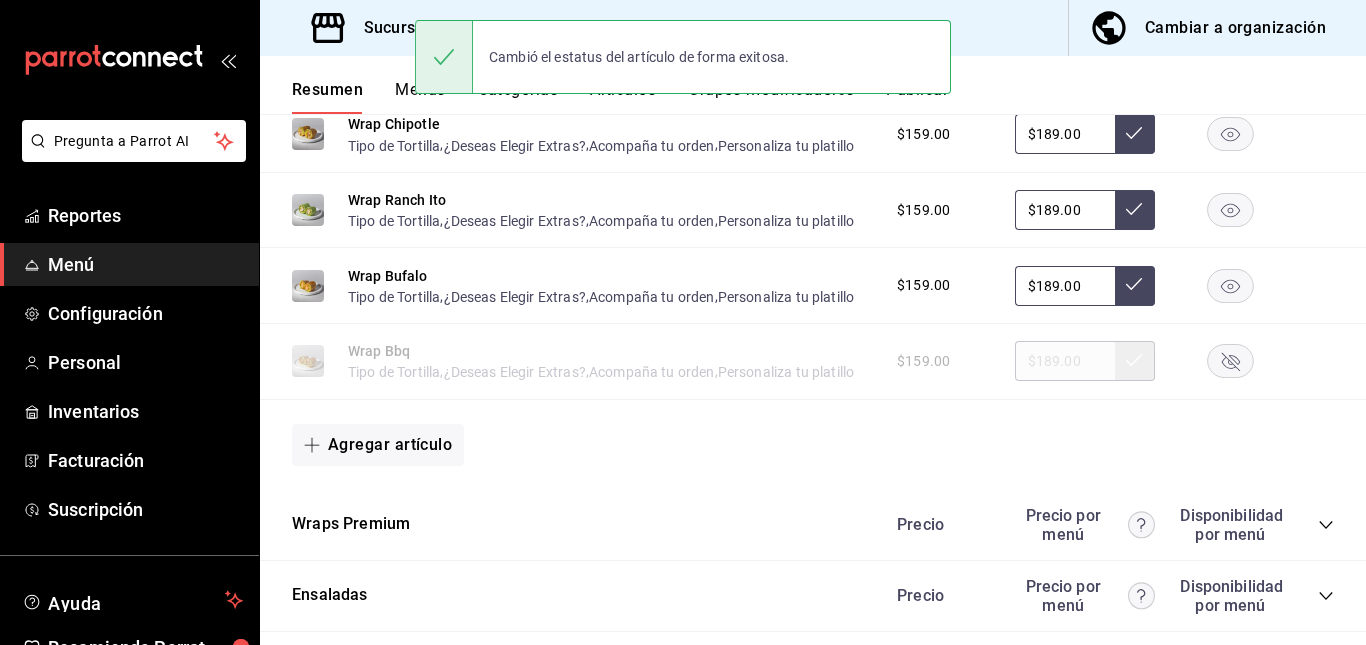 click 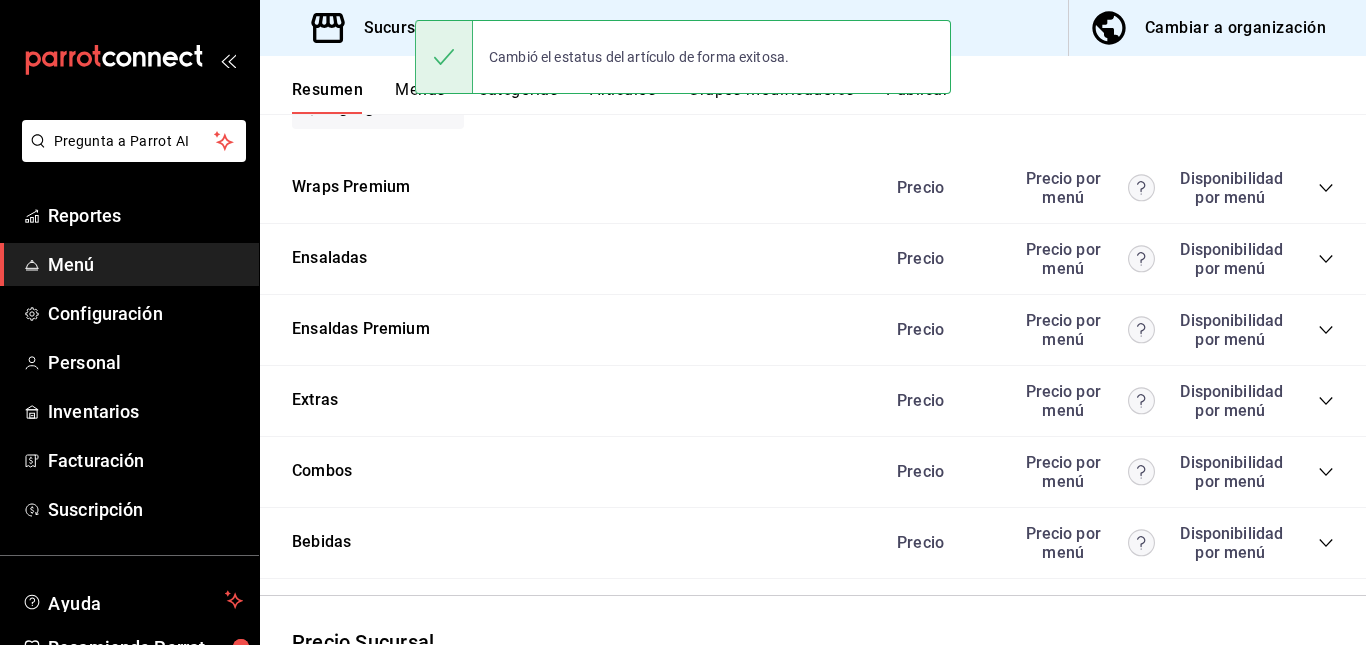 scroll, scrollTop: 2006, scrollLeft: 0, axis: vertical 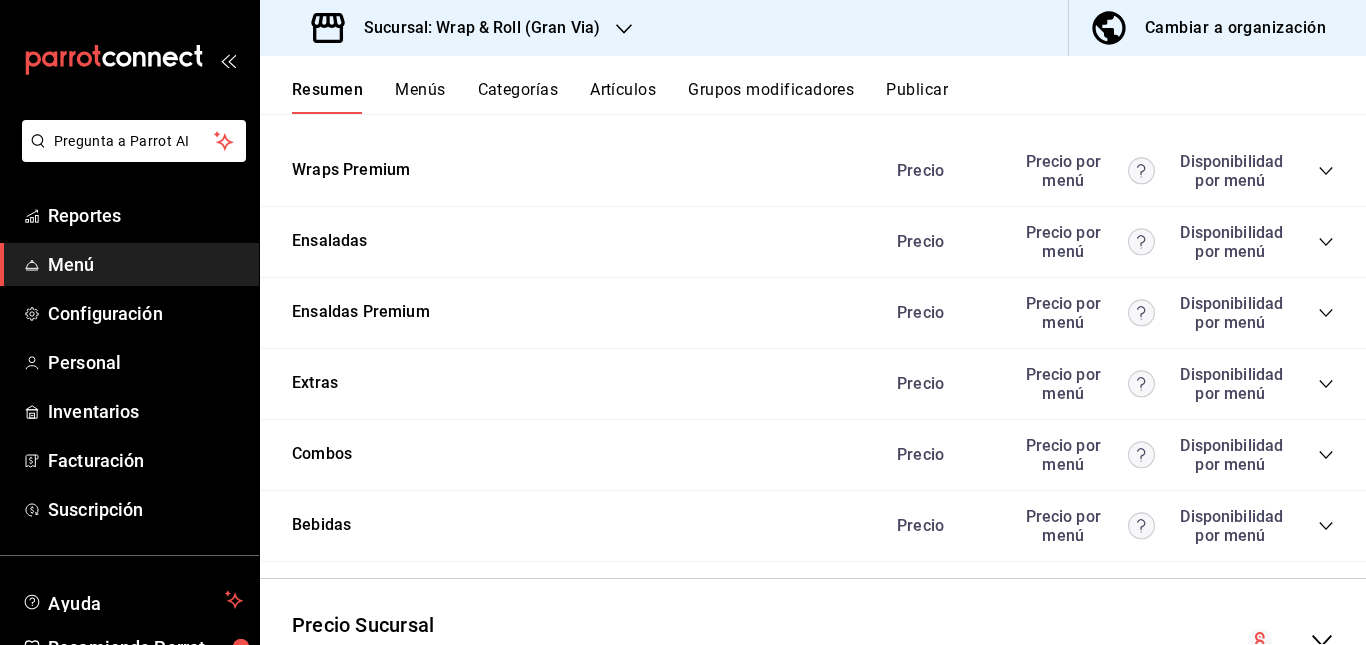 click 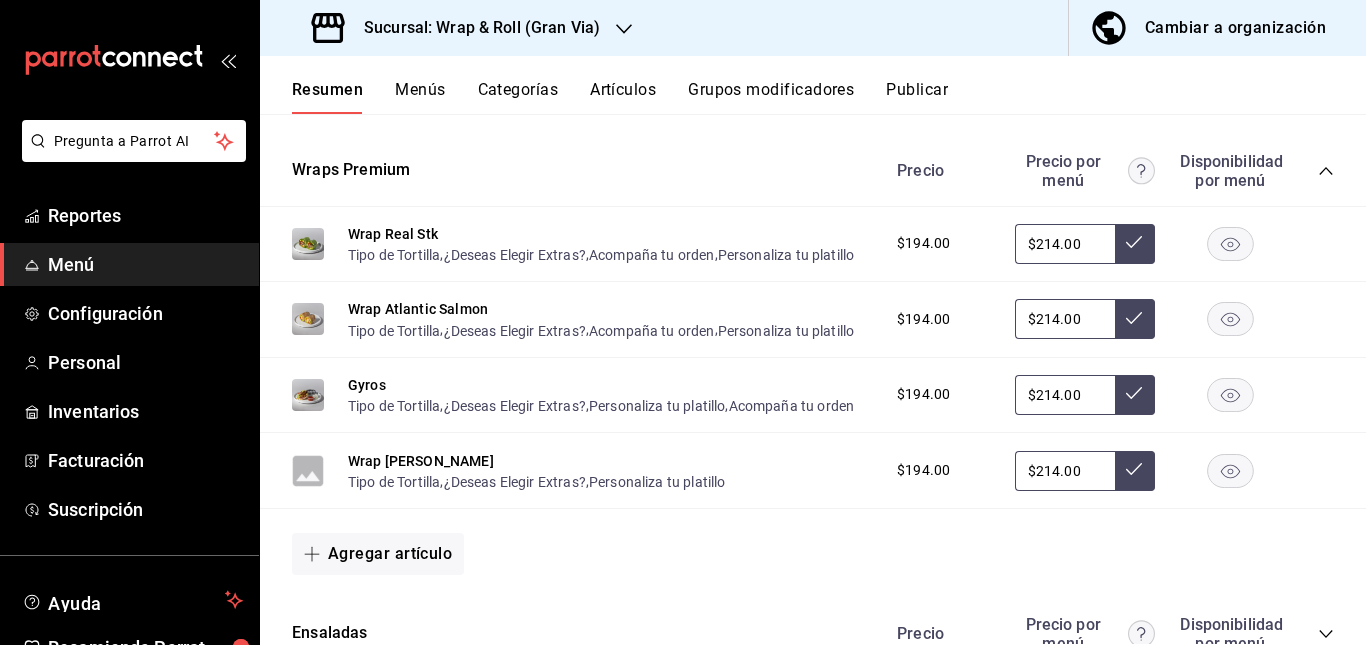 click 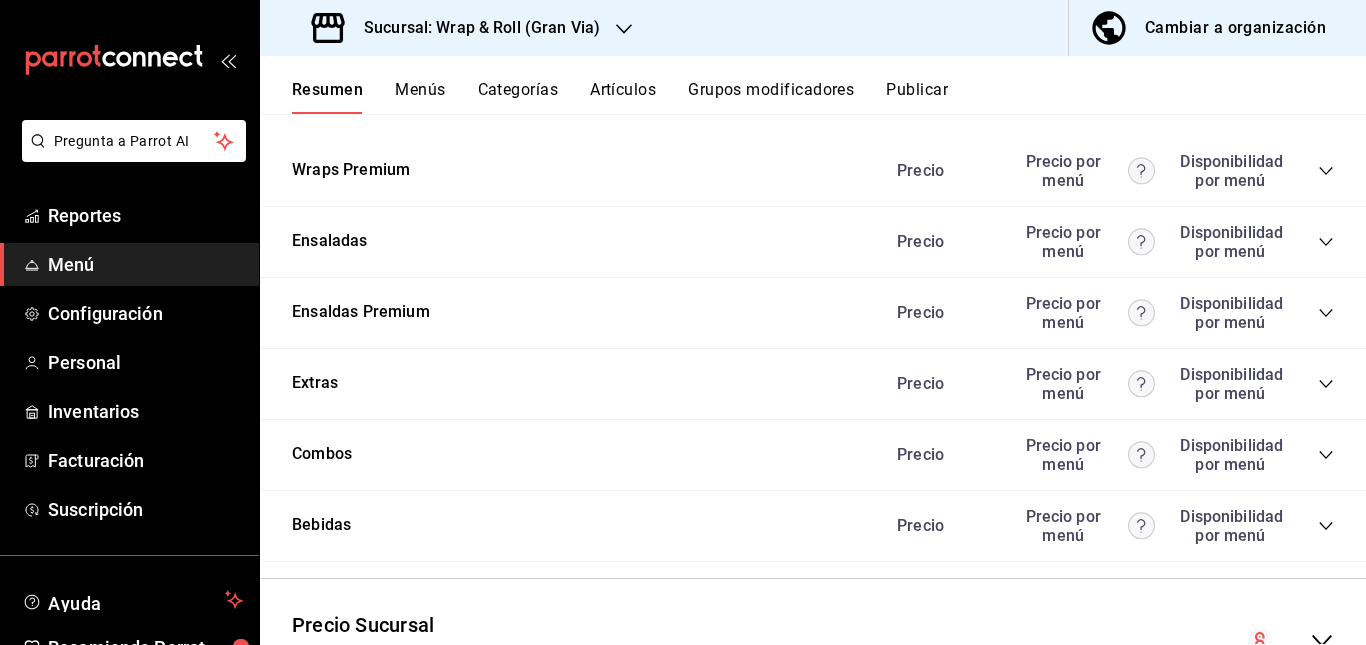 click 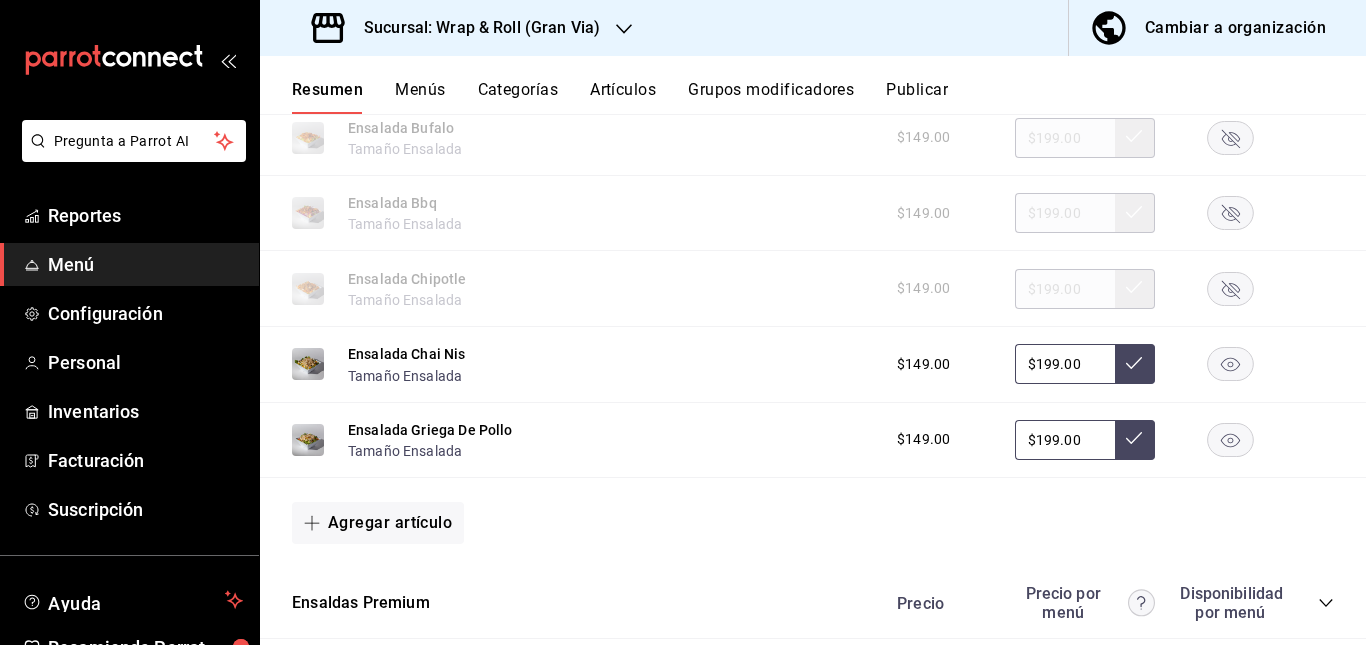 scroll, scrollTop: 2414, scrollLeft: 0, axis: vertical 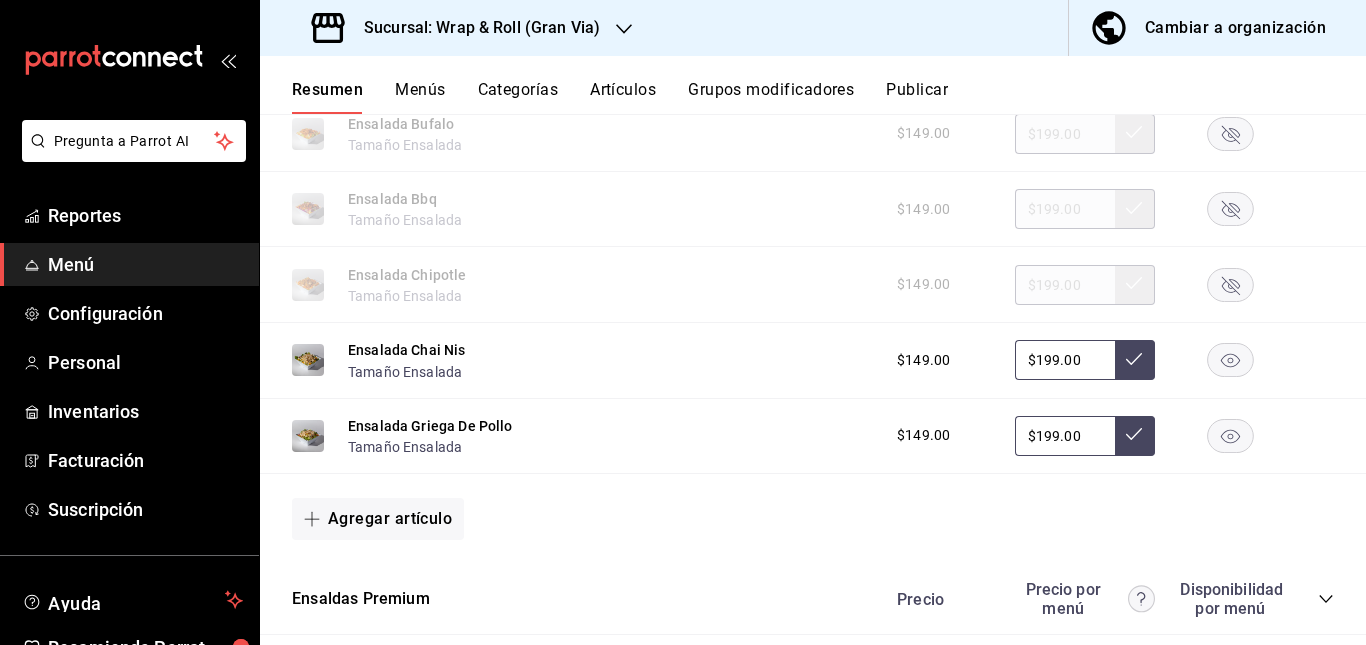 click 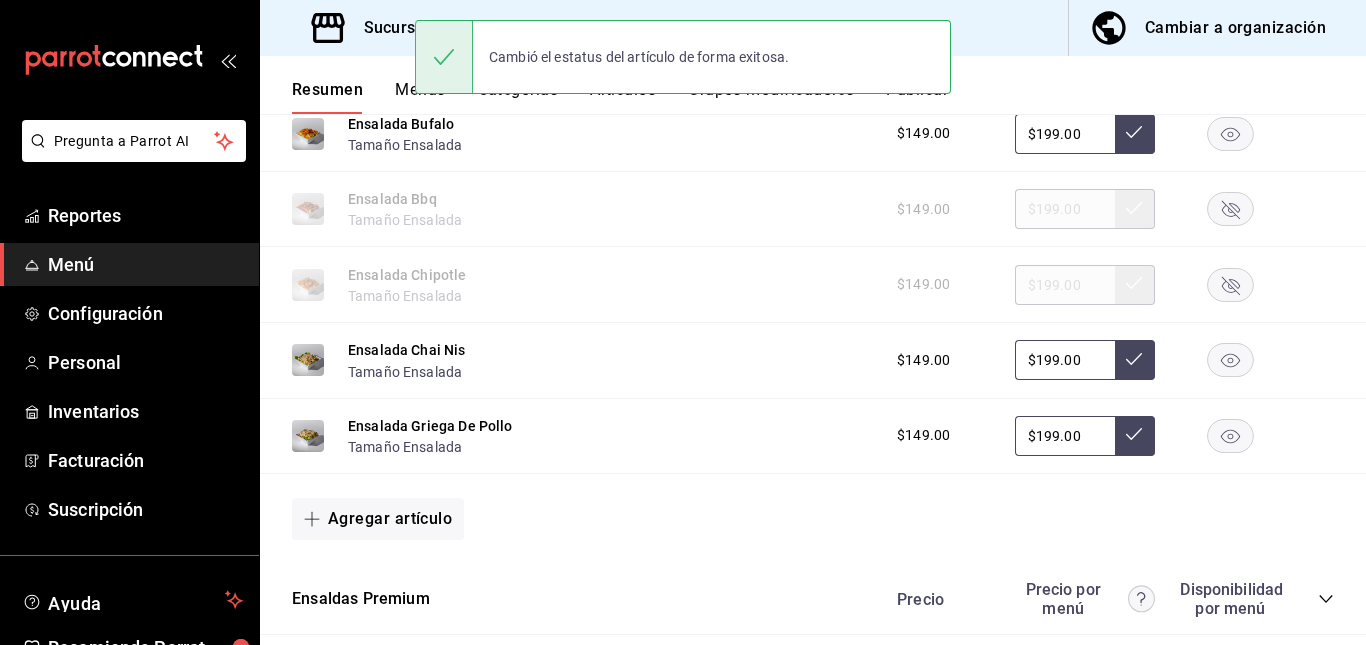 click 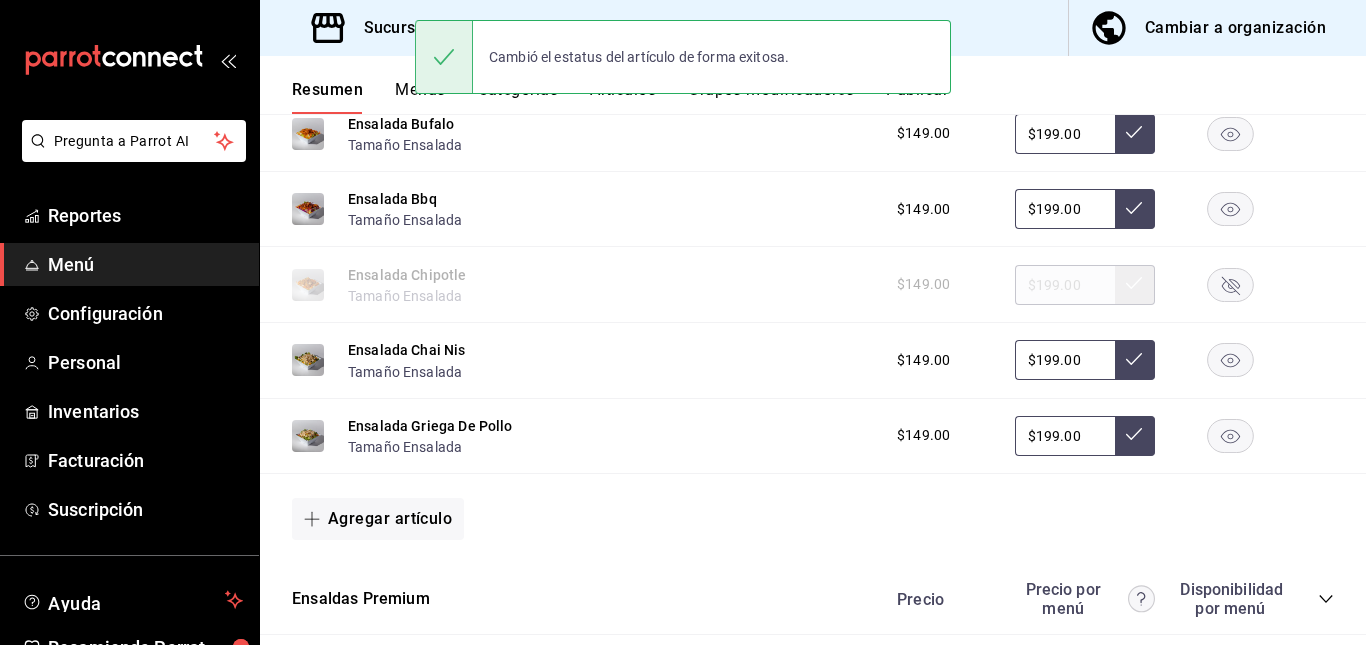 click 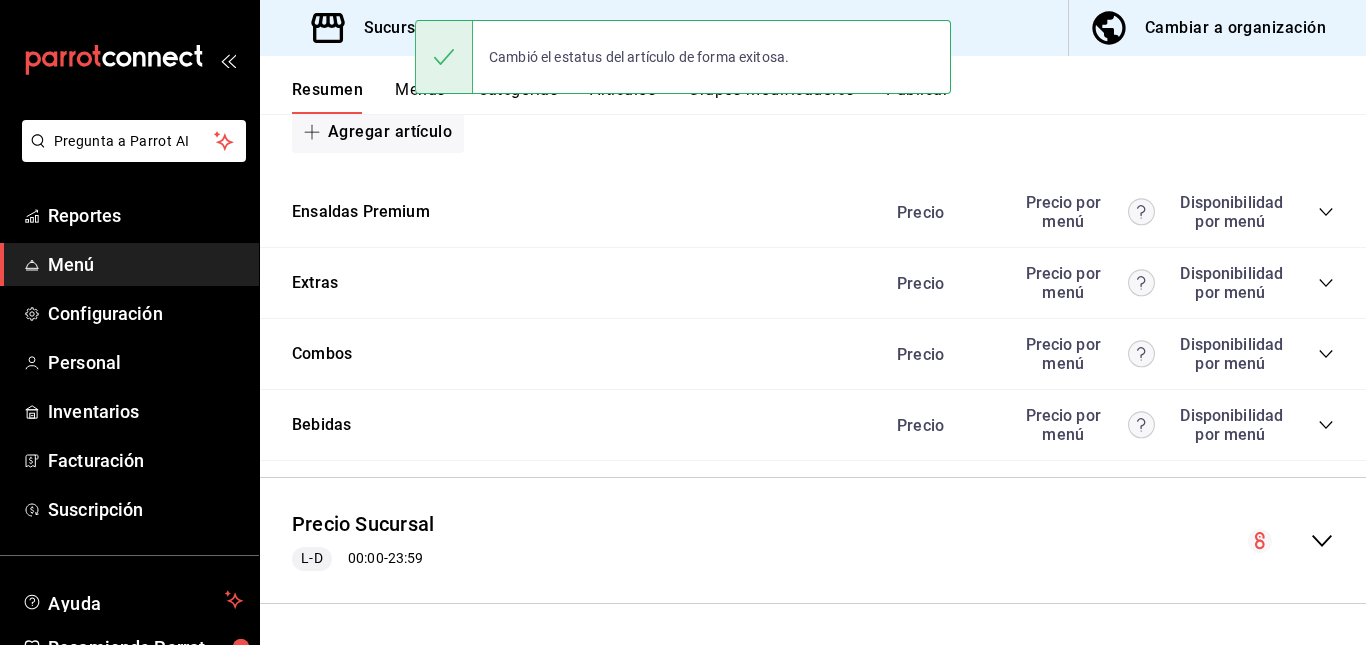 scroll, scrollTop: 2877, scrollLeft: 0, axis: vertical 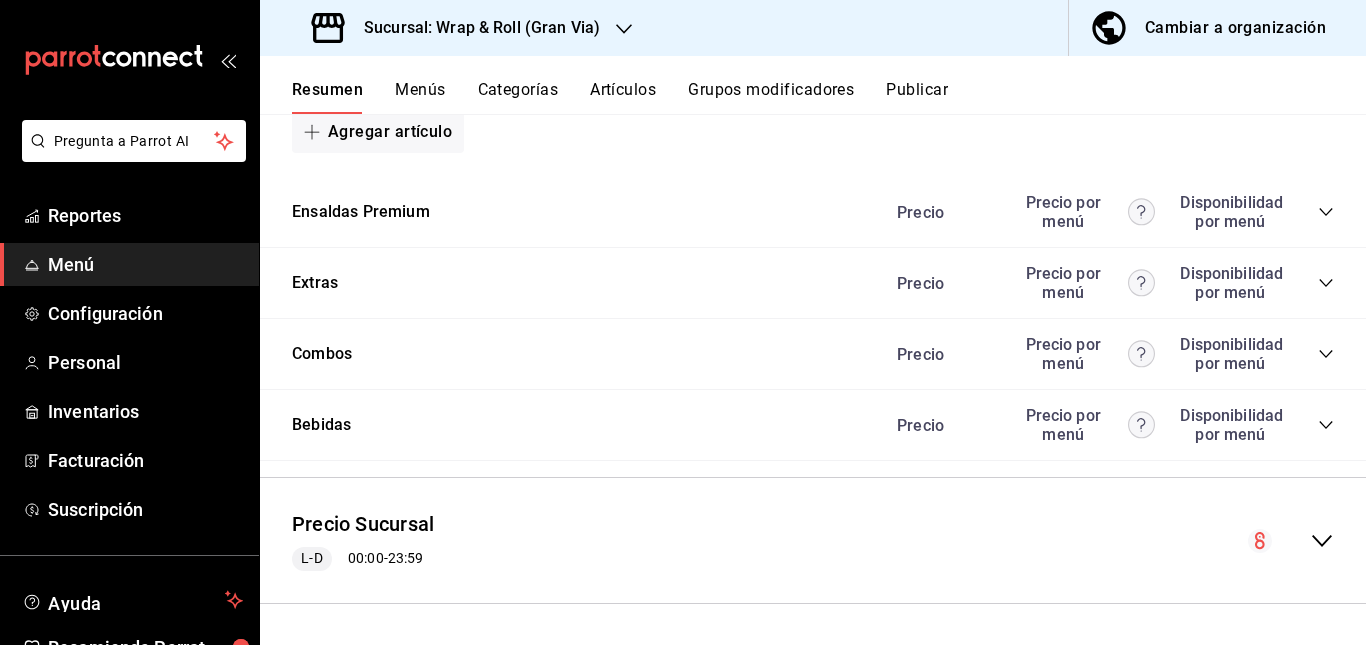 click 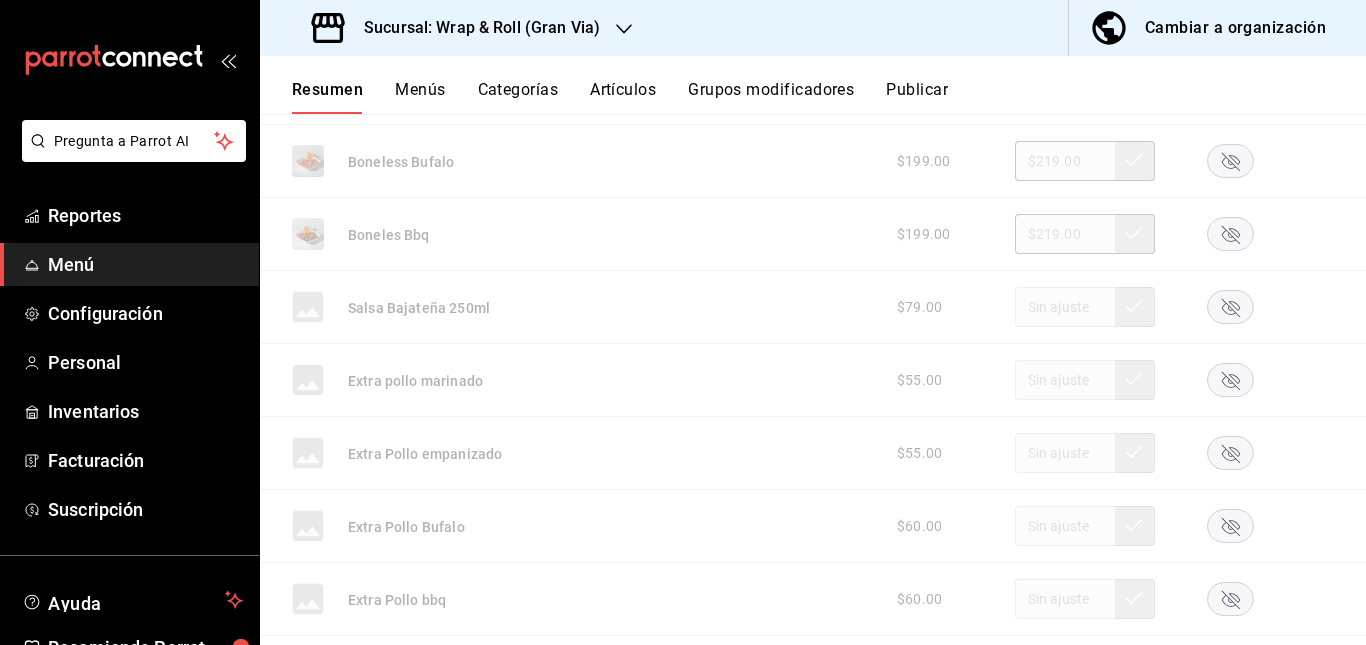 scroll, scrollTop: 3507, scrollLeft: 0, axis: vertical 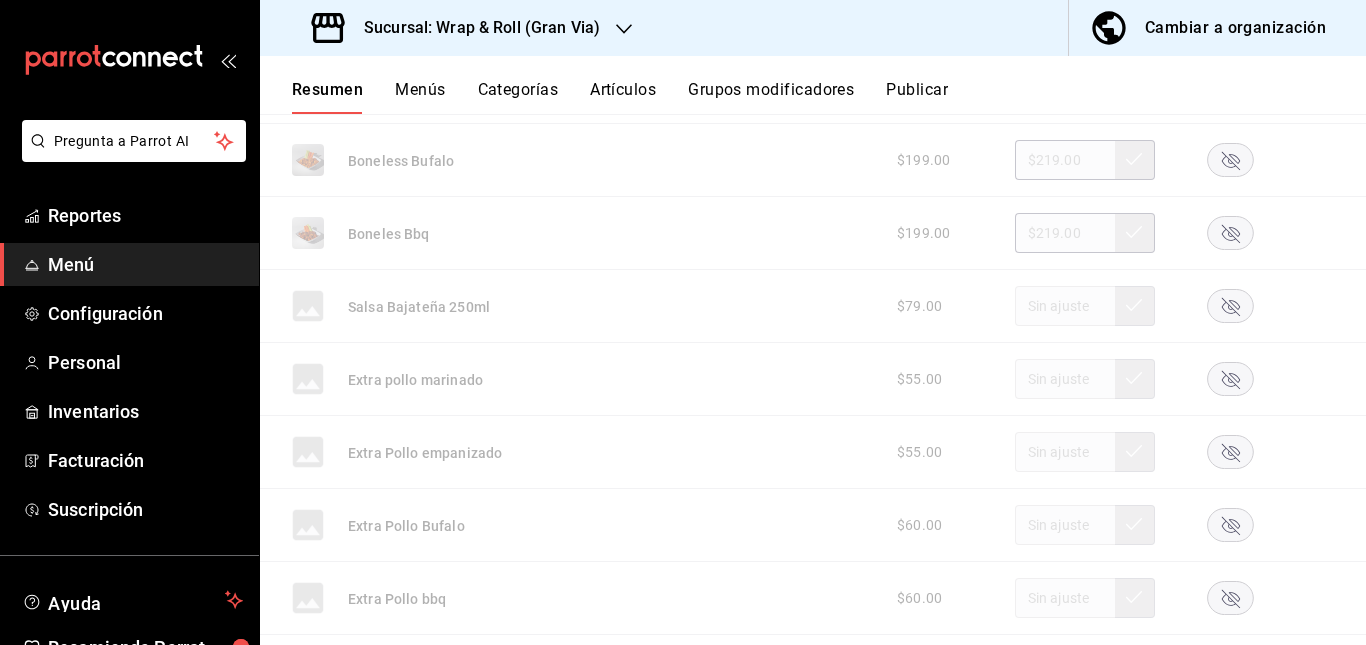 click 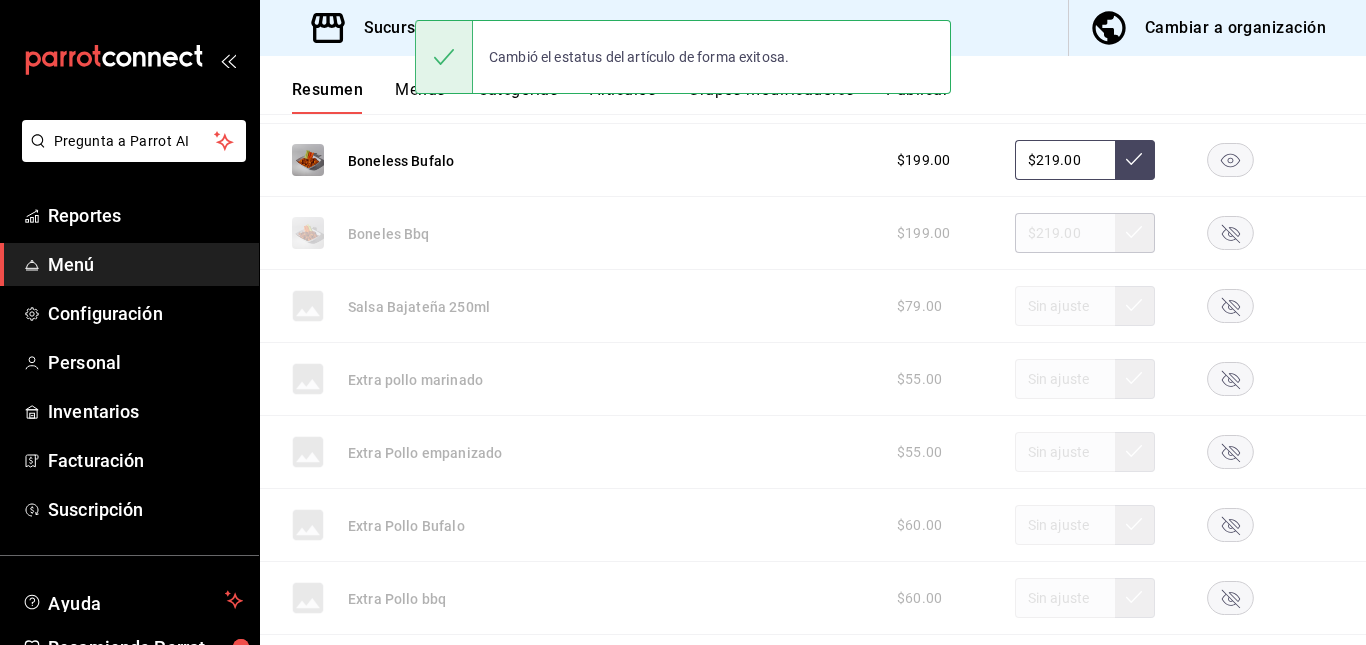 click 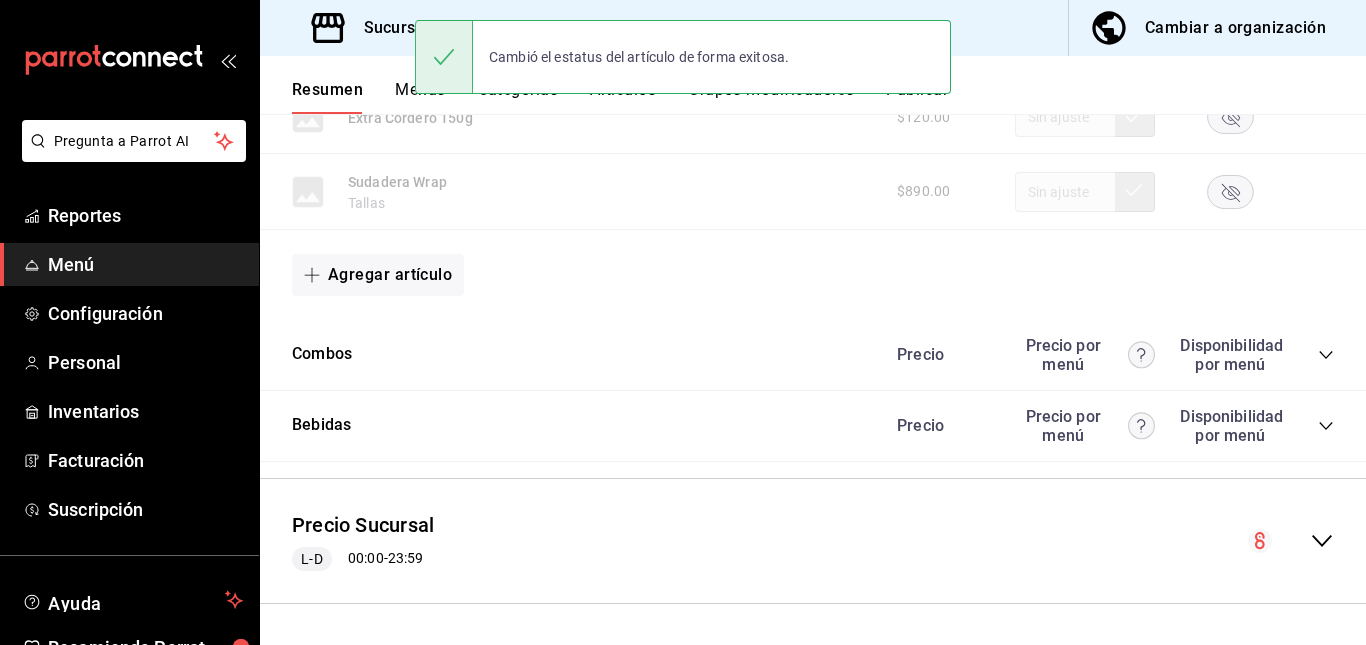 scroll, scrollTop: 4451, scrollLeft: 0, axis: vertical 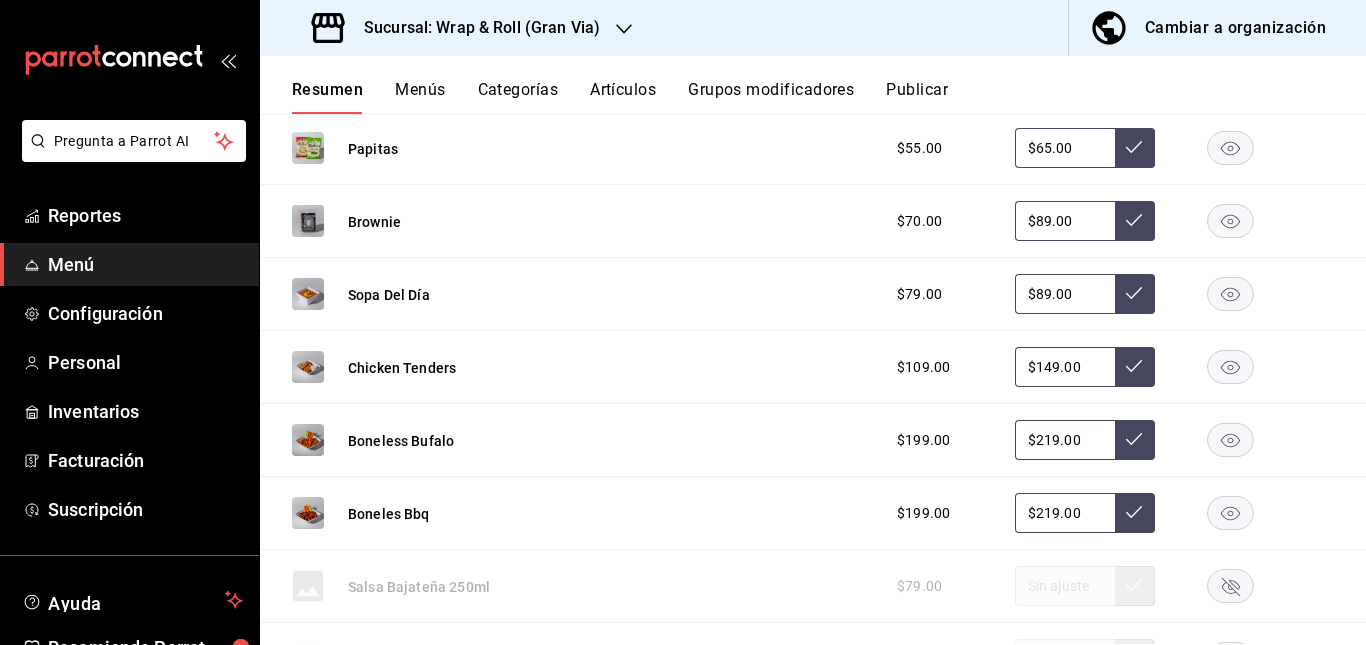click on "Artículos" at bounding box center (623, 97) 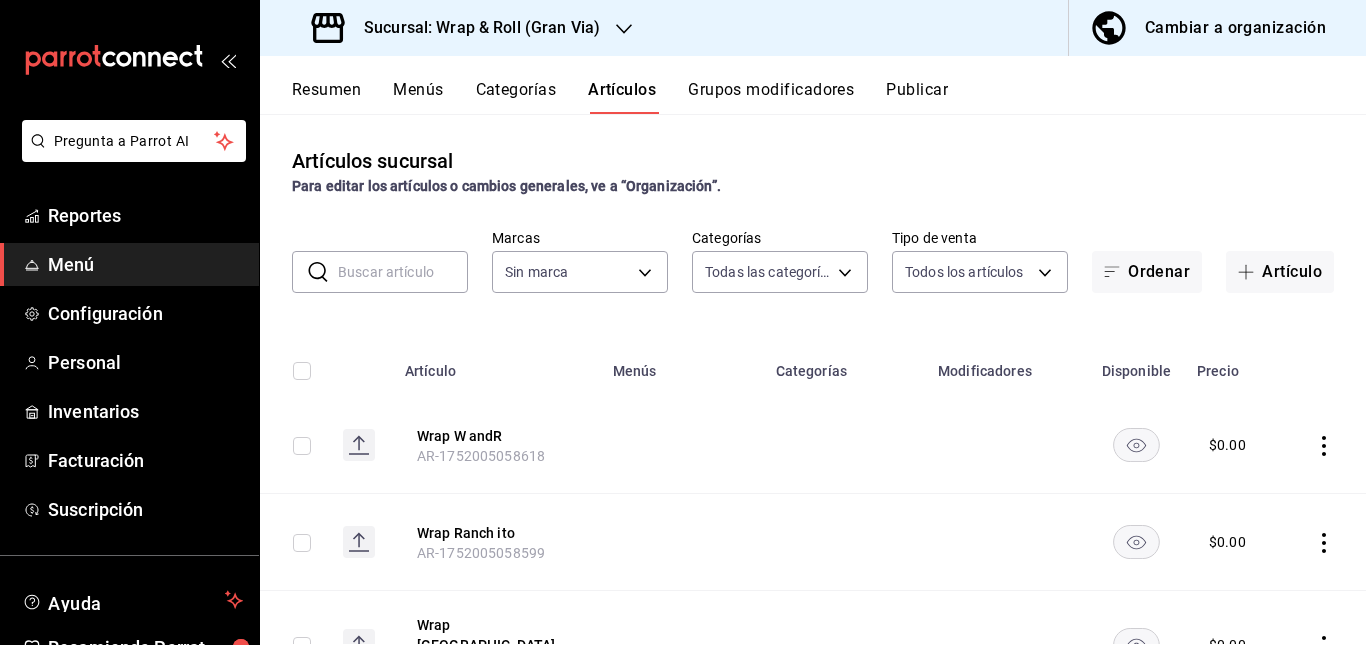 type on "781a389b-cc98-4a88-952c-717bf7d10335,4e032624-1709-4541-9167-c9eae0ea9c79,8f61f7fd-2d53-437f-b95b-3385e7ff48c5,e34de4dc-5366-433f-83b9-af4a8f6be2ff,25f49f64-46b6-4d59-9214-5542519a5e40,0e0fdec3-d802-4b1d-bf21-32a1cba0465b,05673cf6-7c60-498b-94ab-49c543f2ae99,1b3cd553-504c-49b3-a482-405d8141d644,610bbebd-5770-4bff-962b-06150dd2c6bb,df180518-8dc0-4648-a854-ac37d10c340a,4d3a9e9f-1d8b-49ea-a6be-e2543b1ac37e,313204e8-f157-4796-96d2-c7c96b65142d,13a803b4-c6bb-4a39-a454-1f976fbd6e13,de5621ef-ac6e-4bbe-b87a-3ebbaa318098,2082d0ec-237c-437c-af0e-e35c2a0b7ff8,1bac3022-913f-46ec-a731-c087cbaaad1b" 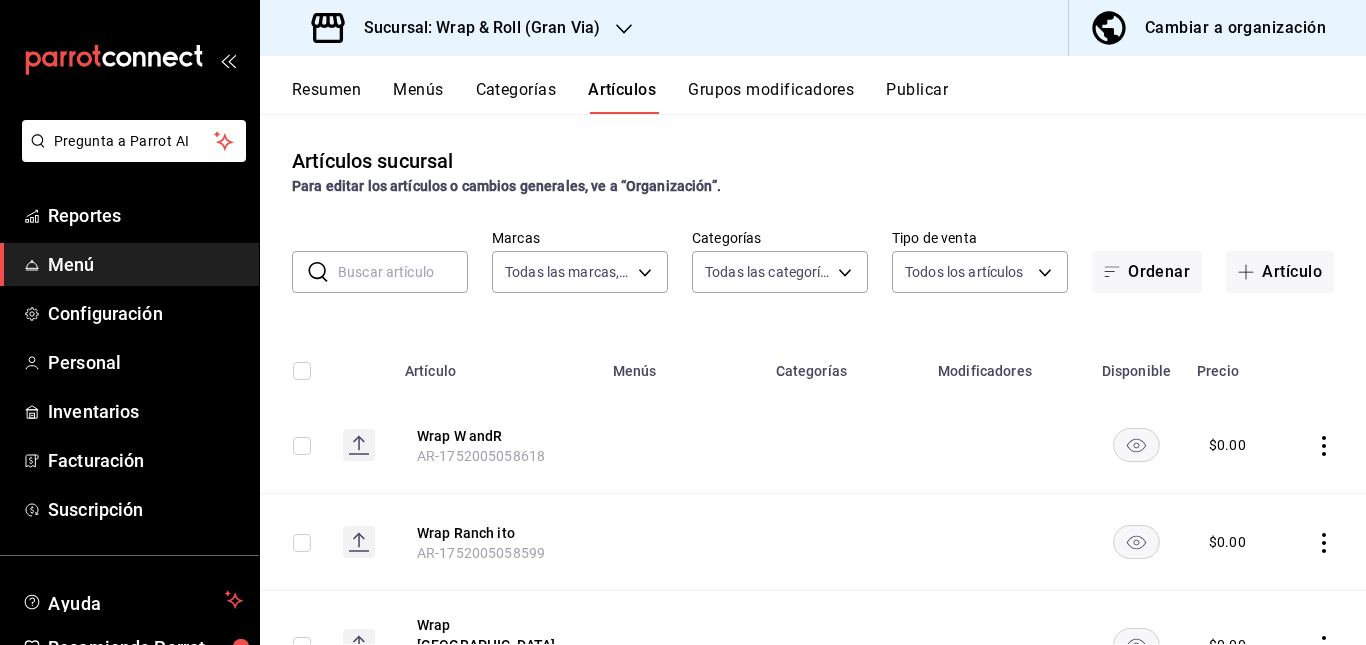 click at bounding box center [403, 272] 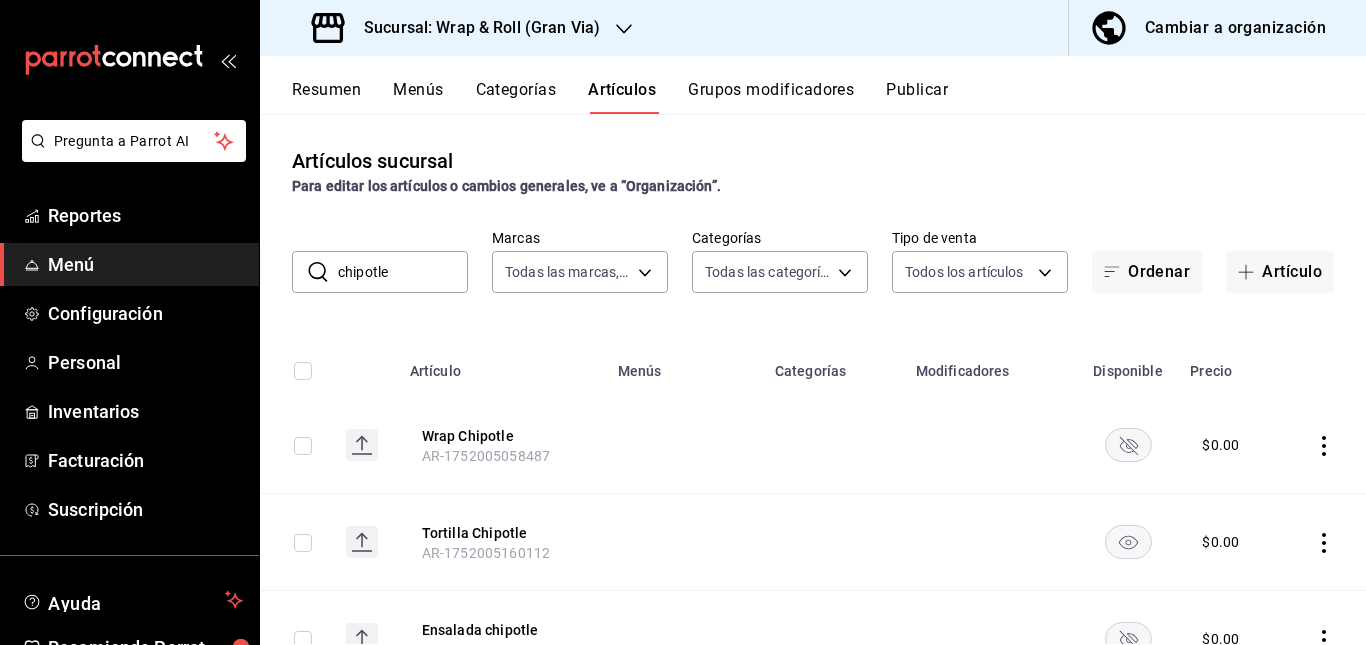 click at bounding box center [684, 445] 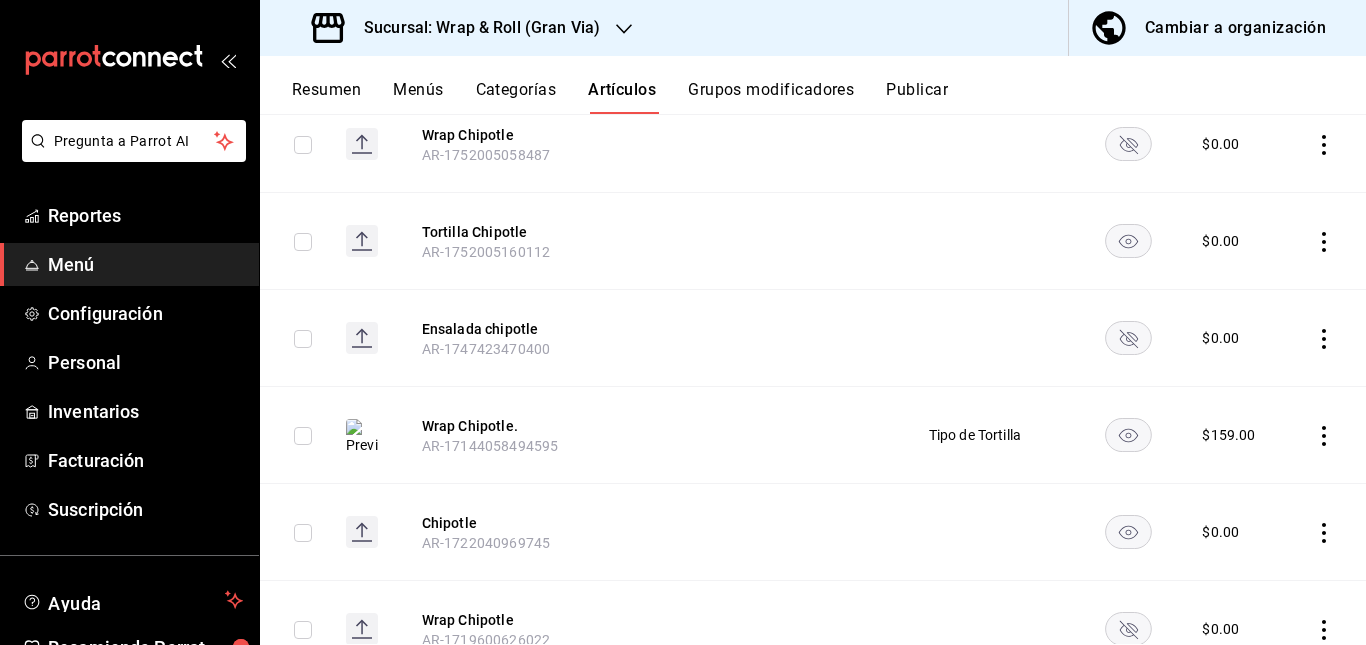 scroll, scrollTop: 300, scrollLeft: 0, axis: vertical 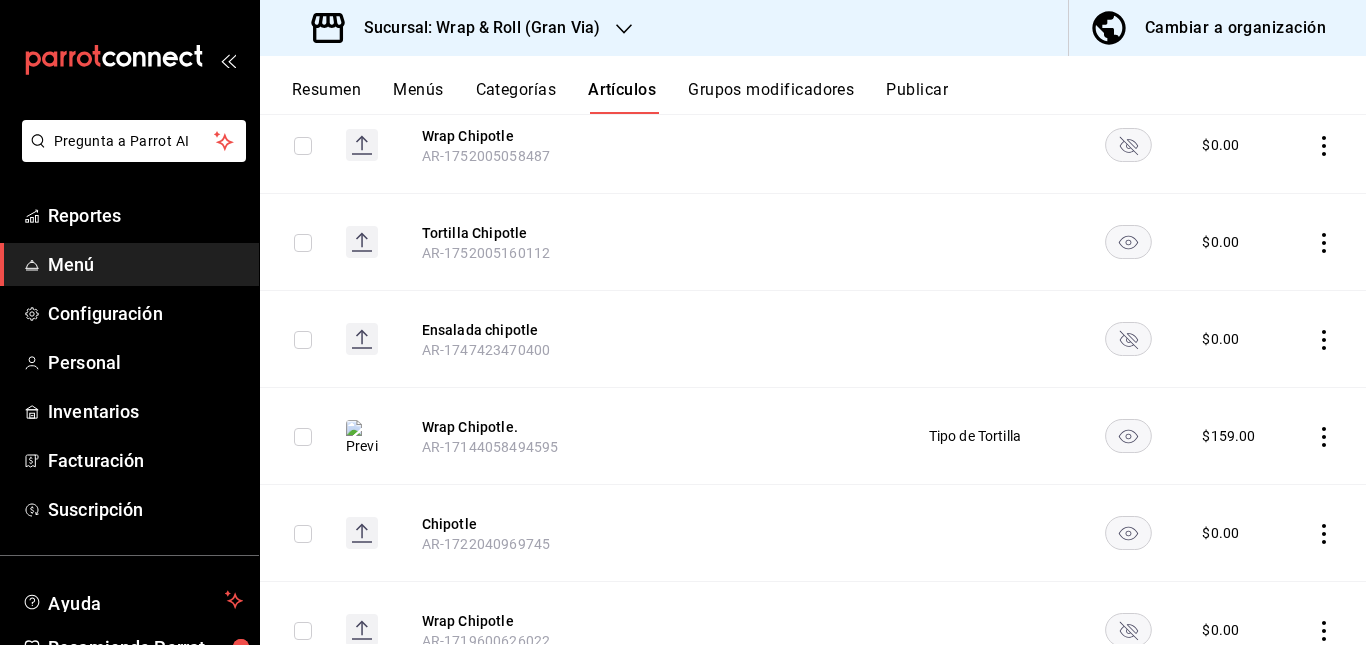 click 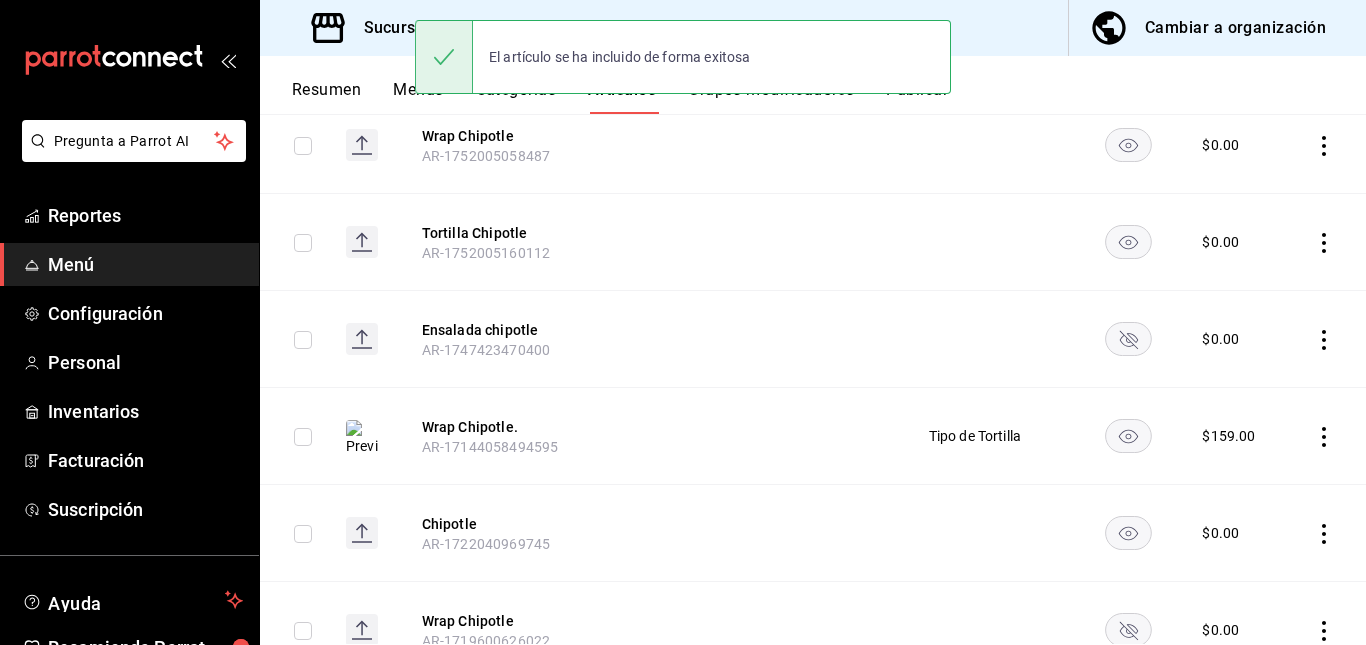 click 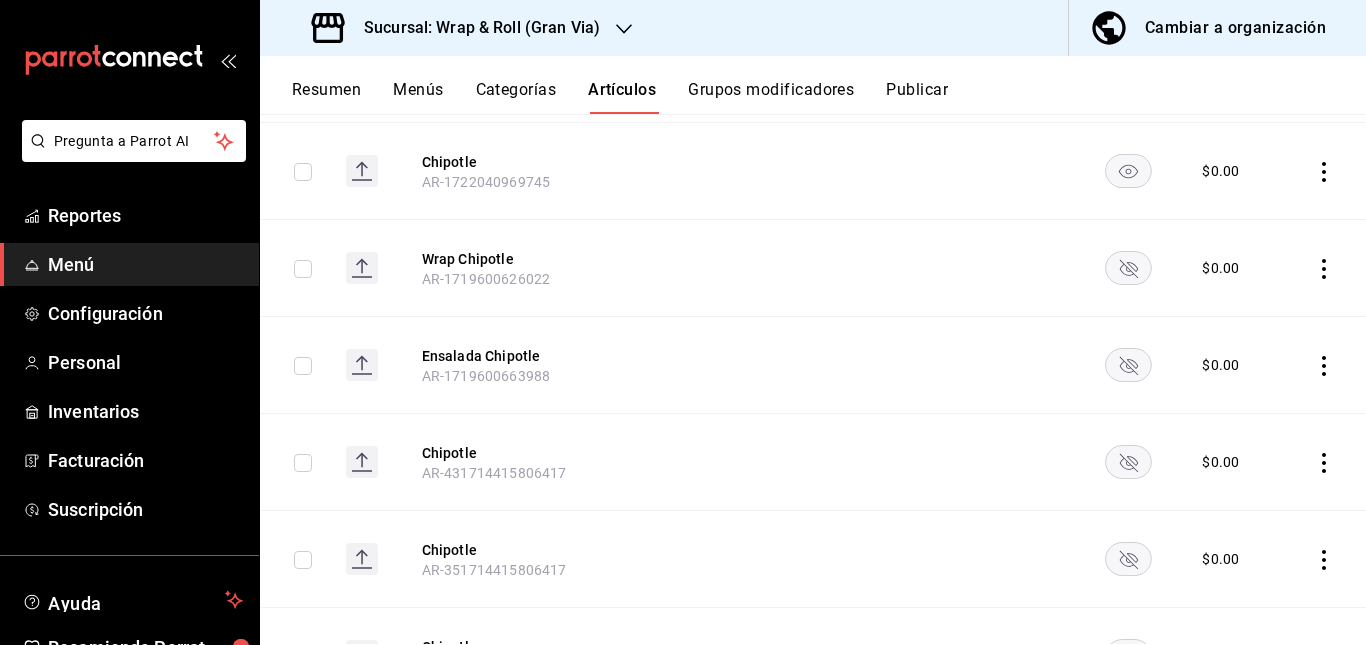 scroll, scrollTop: 668, scrollLeft: 0, axis: vertical 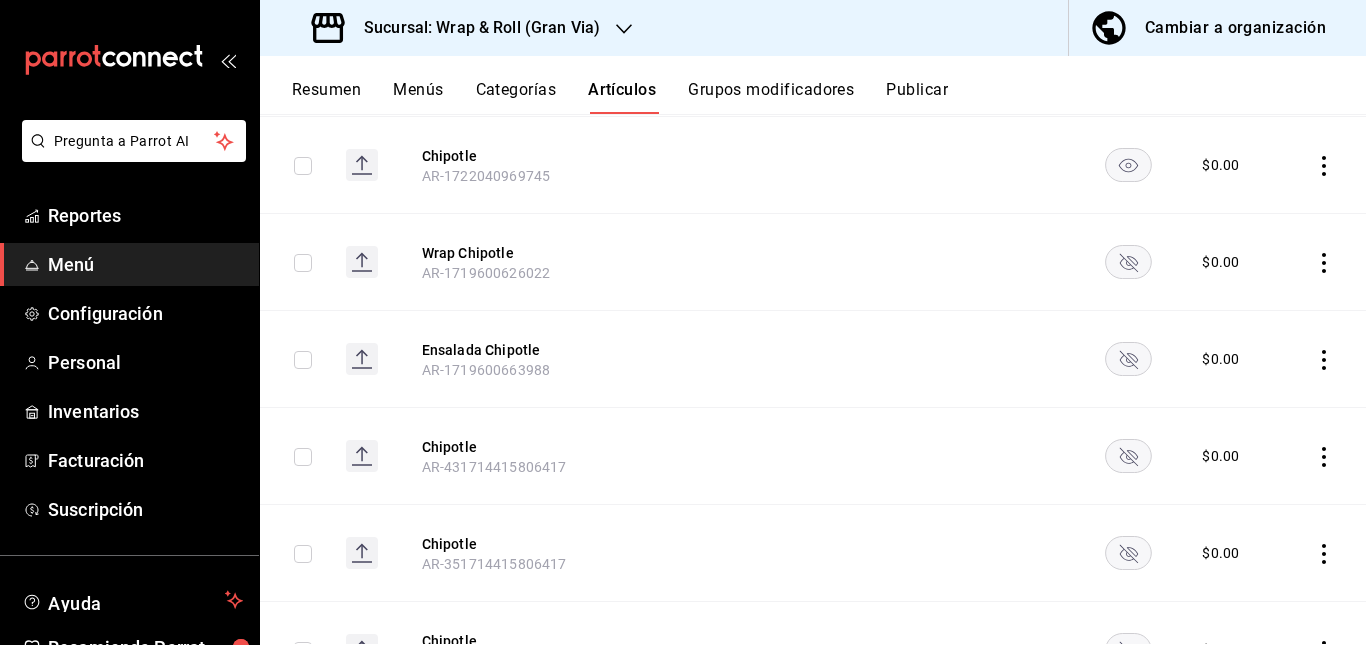 click 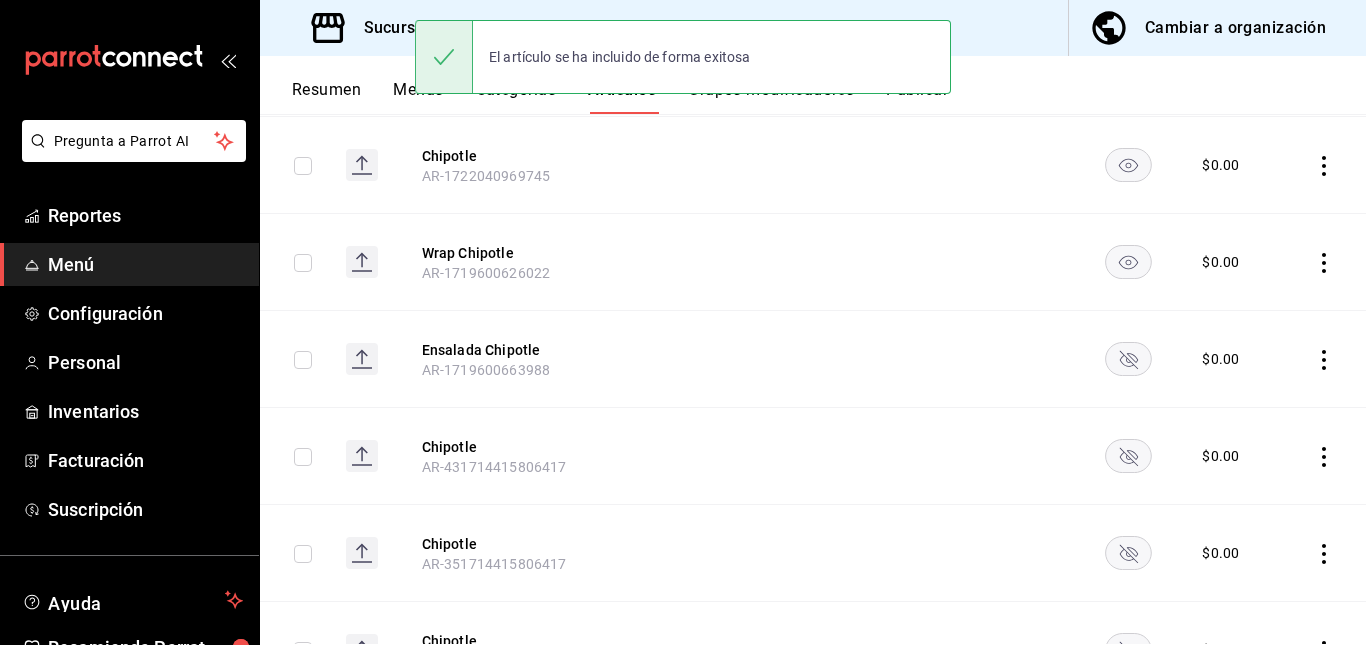 click 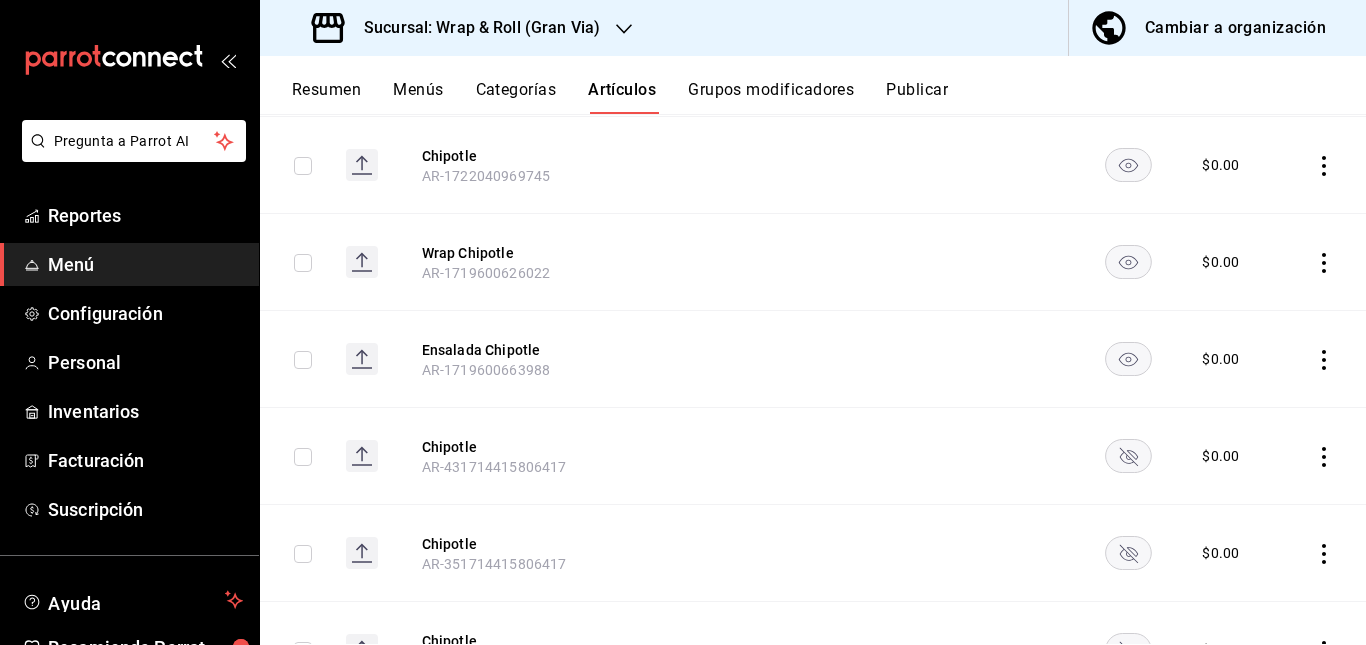 click 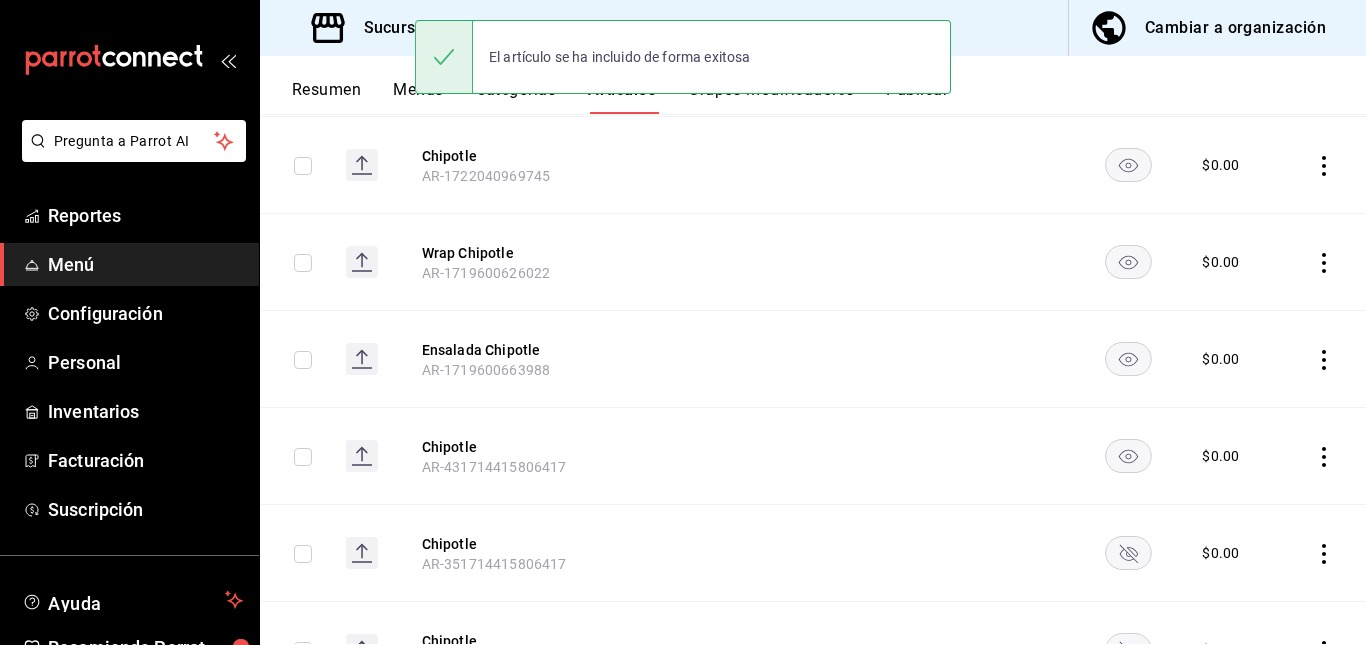 click 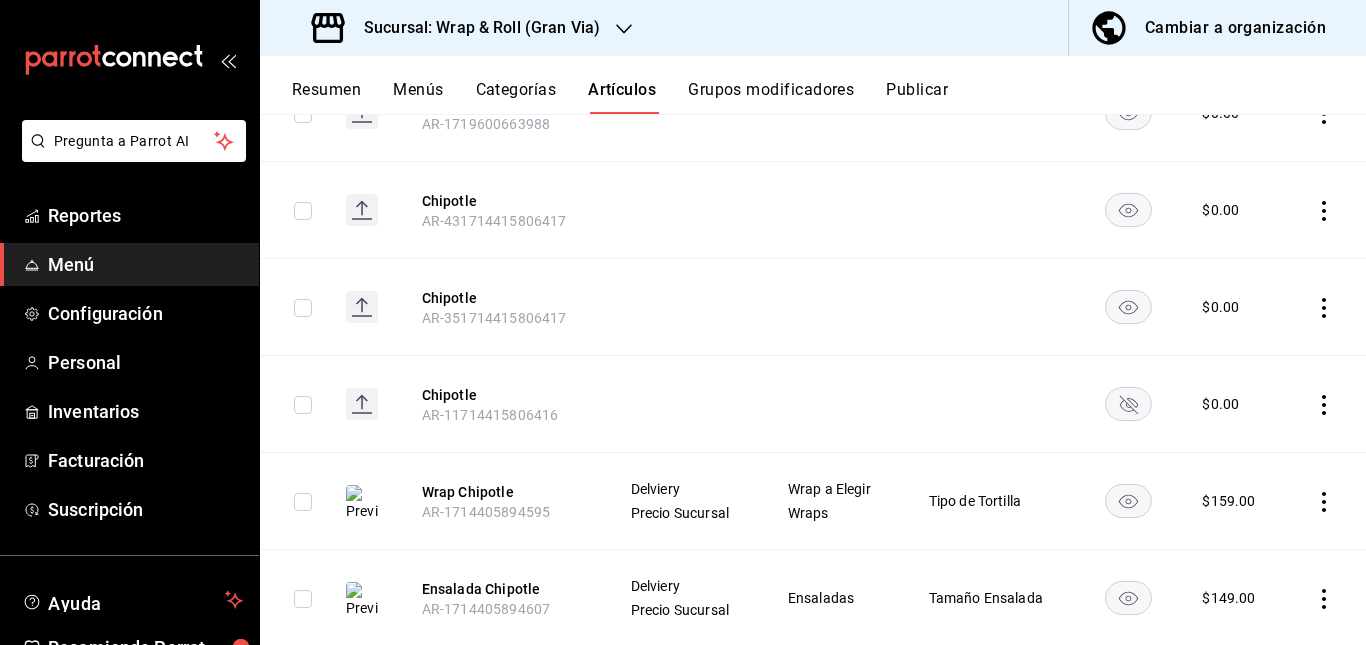 scroll, scrollTop: 915, scrollLeft: 0, axis: vertical 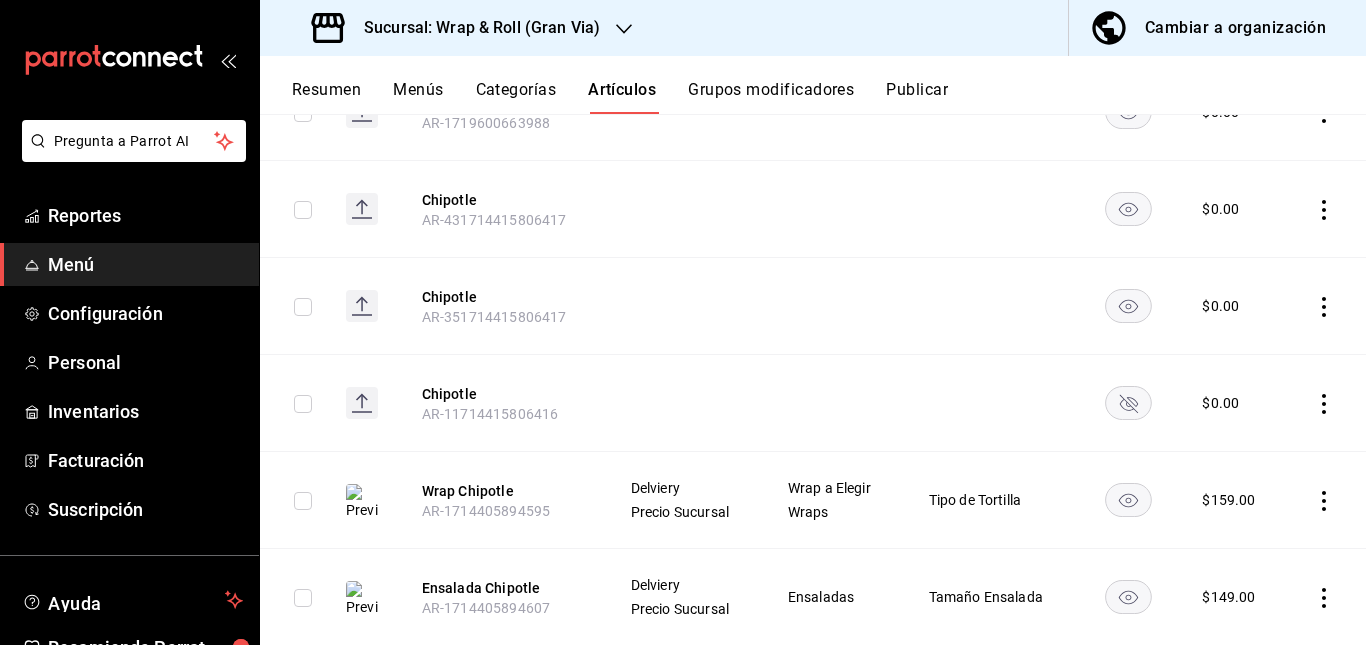 click 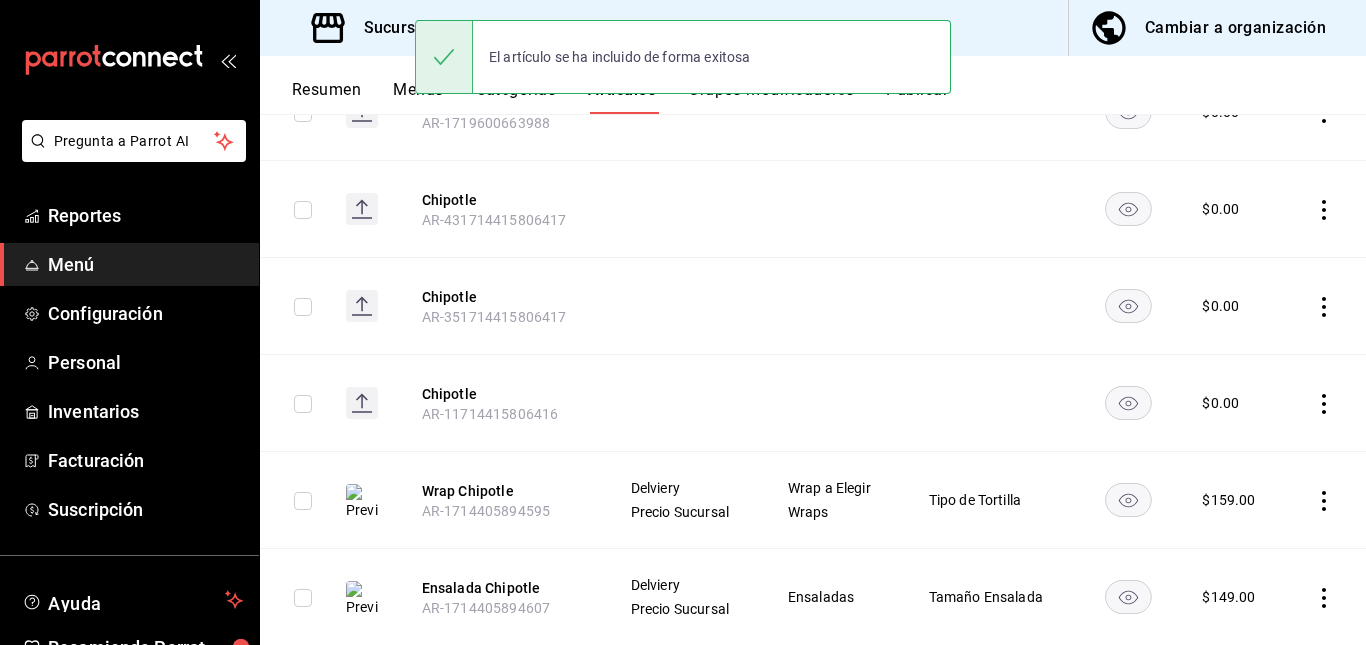 scroll, scrollTop: 0, scrollLeft: 0, axis: both 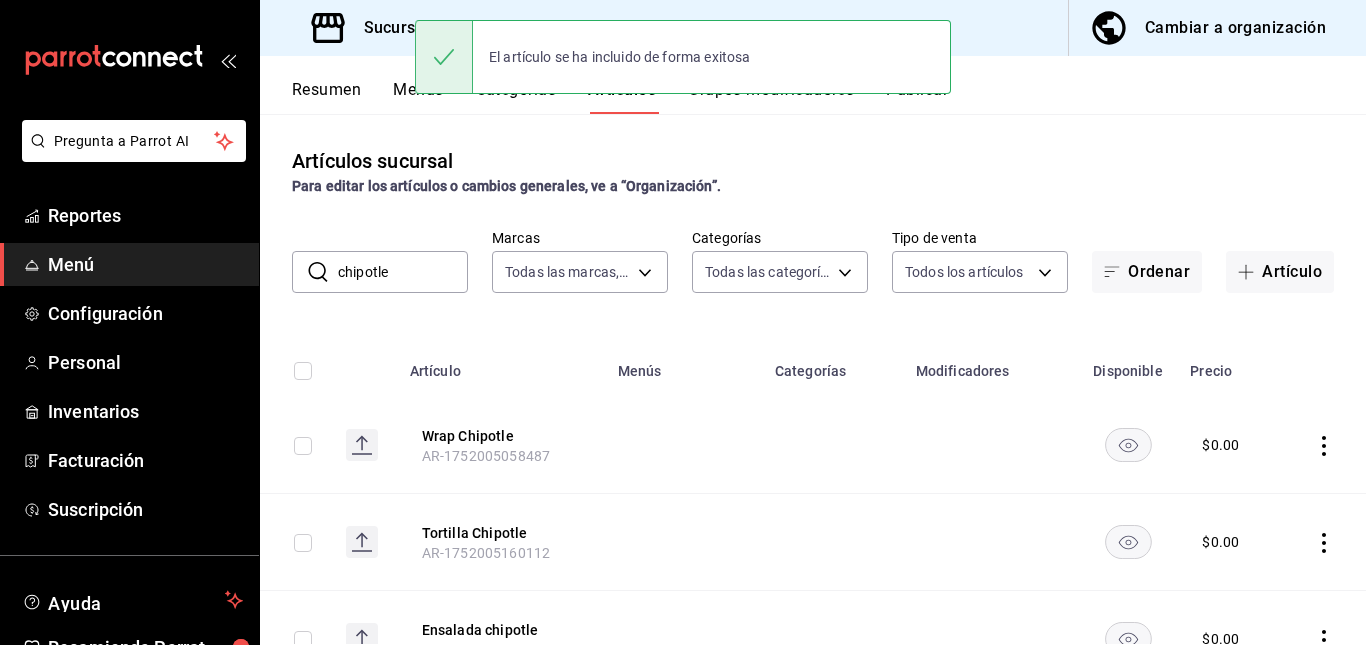 click on "chipotle" at bounding box center (403, 272) 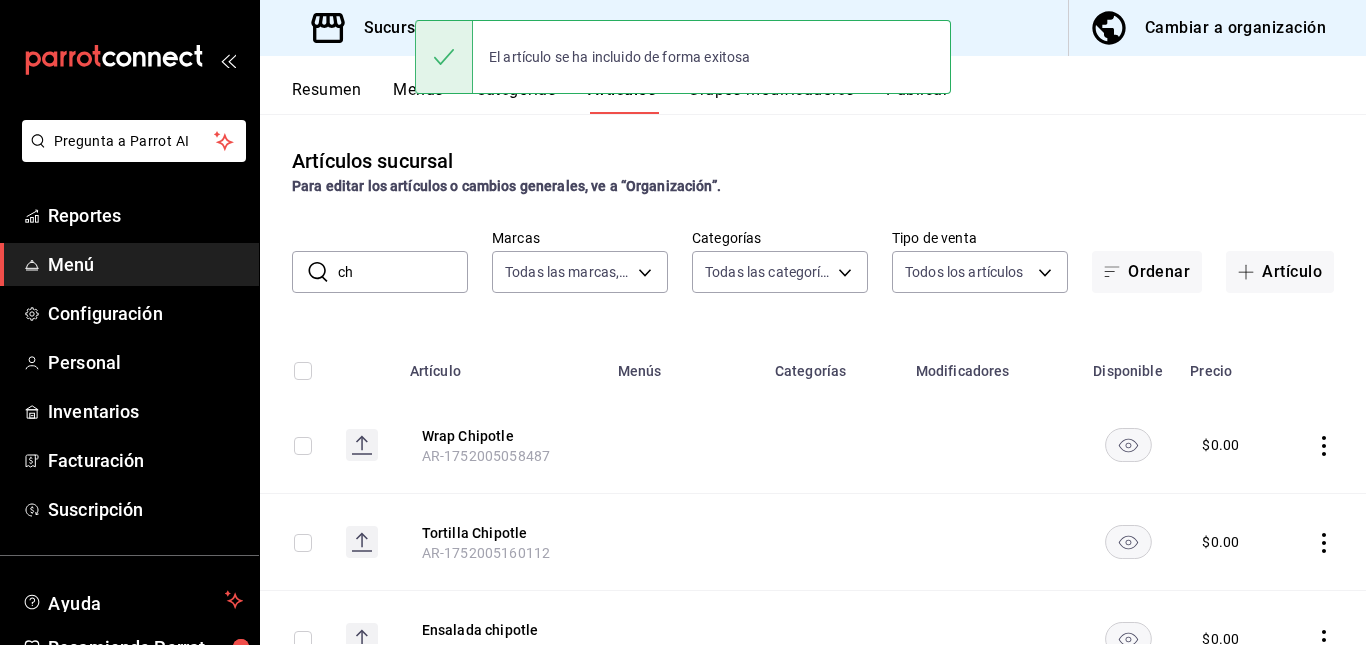 type on "c" 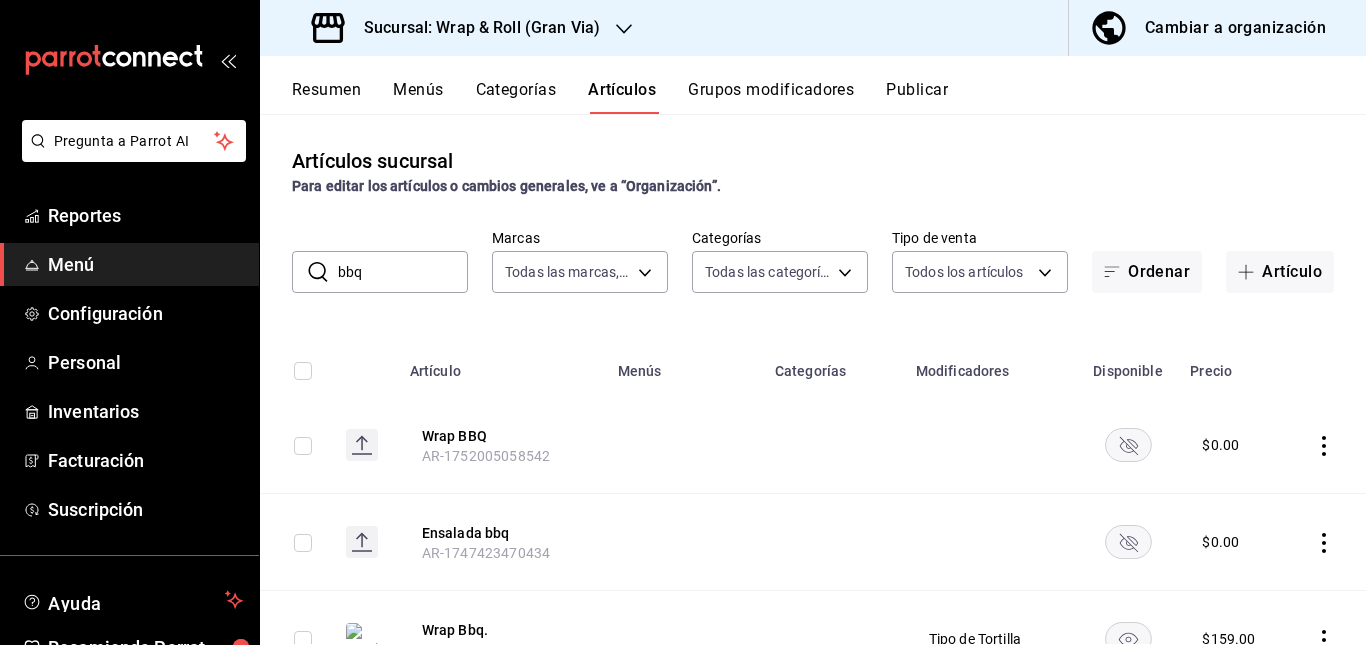 click at bounding box center (684, 445) 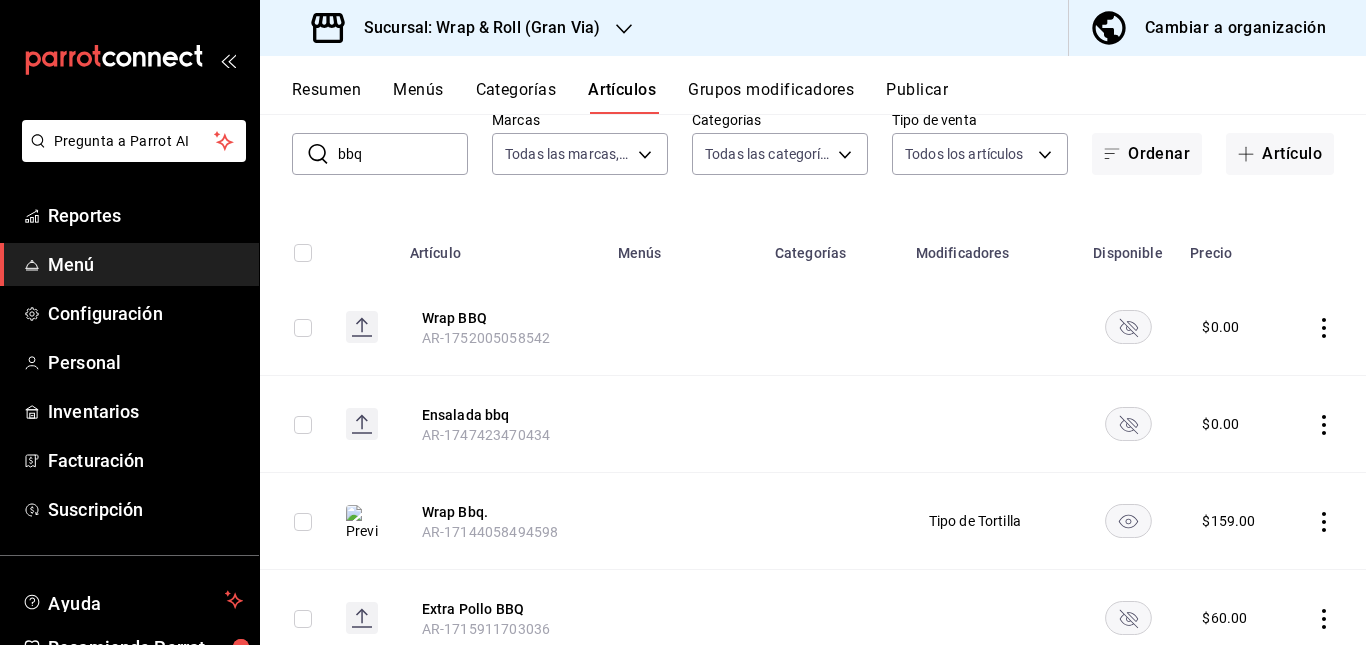 scroll, scrollTop: 121, scrollLeft: 0, axis: vertical 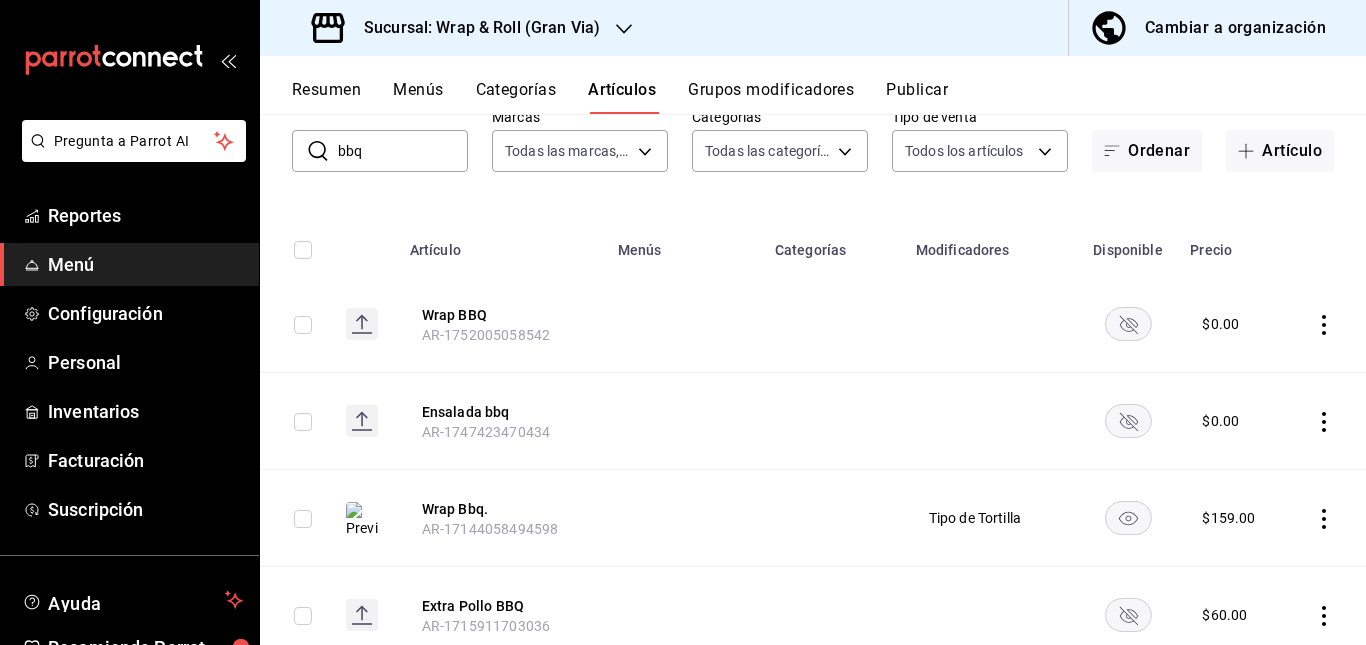 click 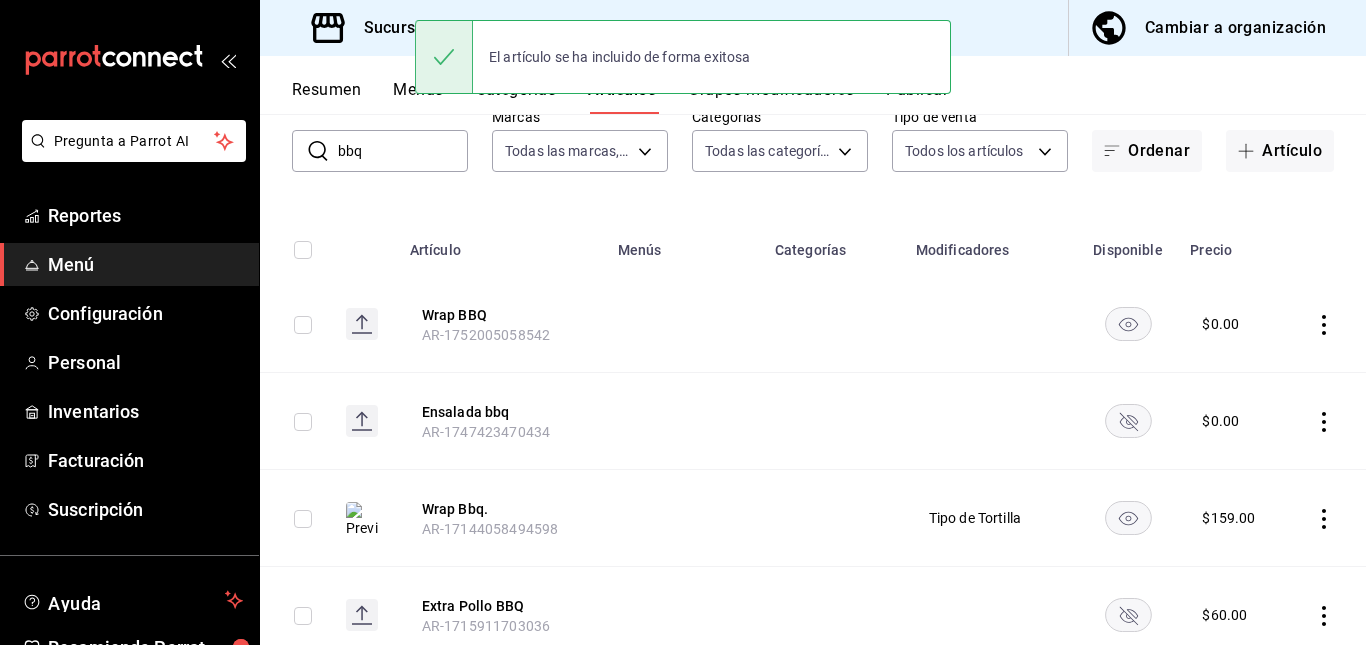 click 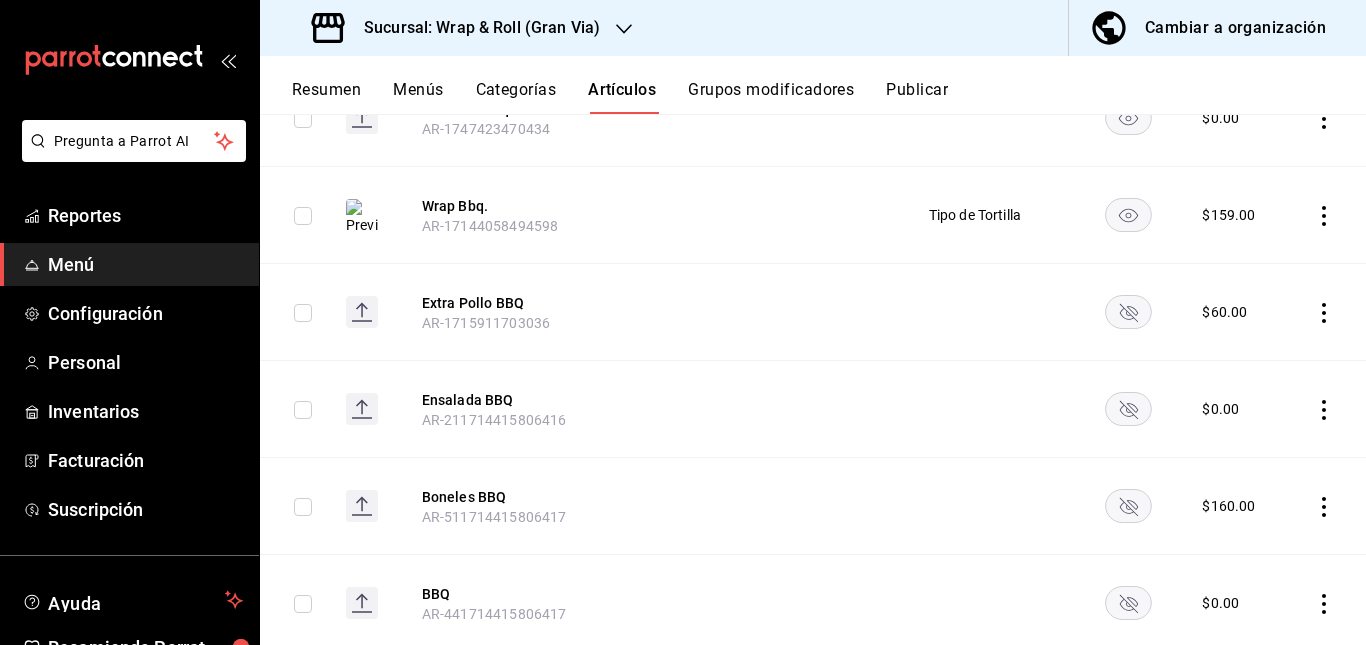 scroll, scrollTop: 427, scrollLeft: 0, axis: vertical 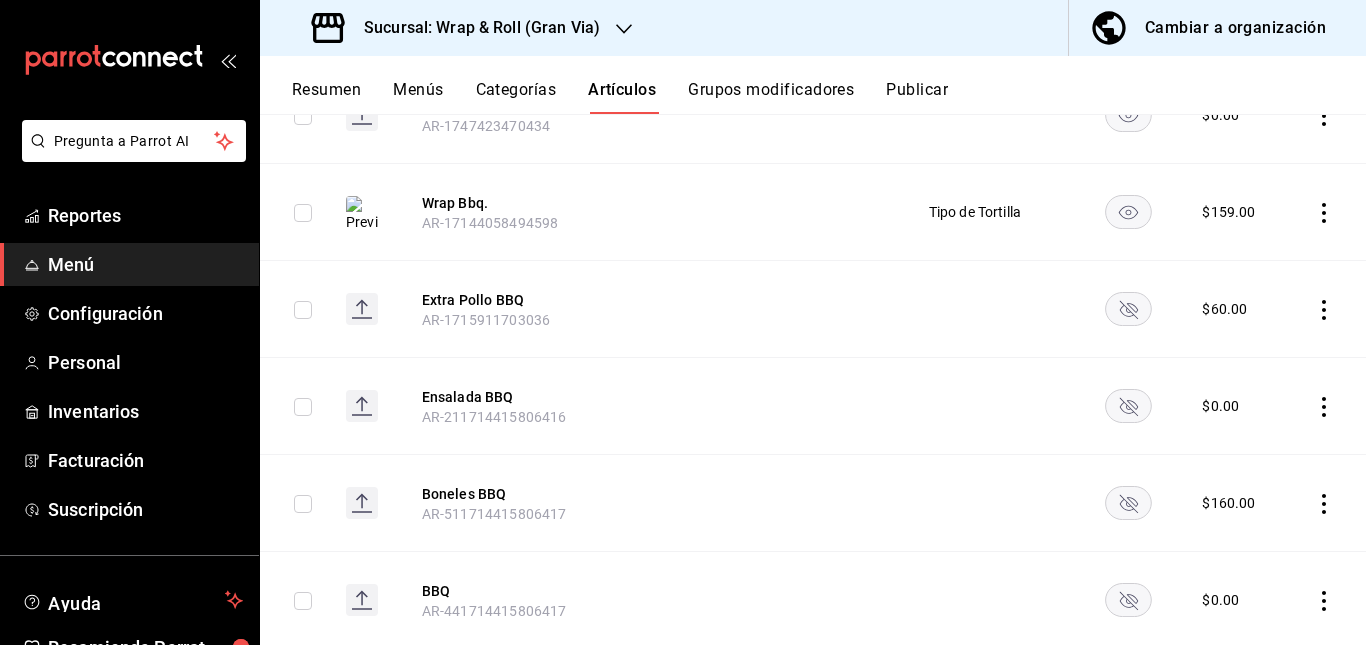 click 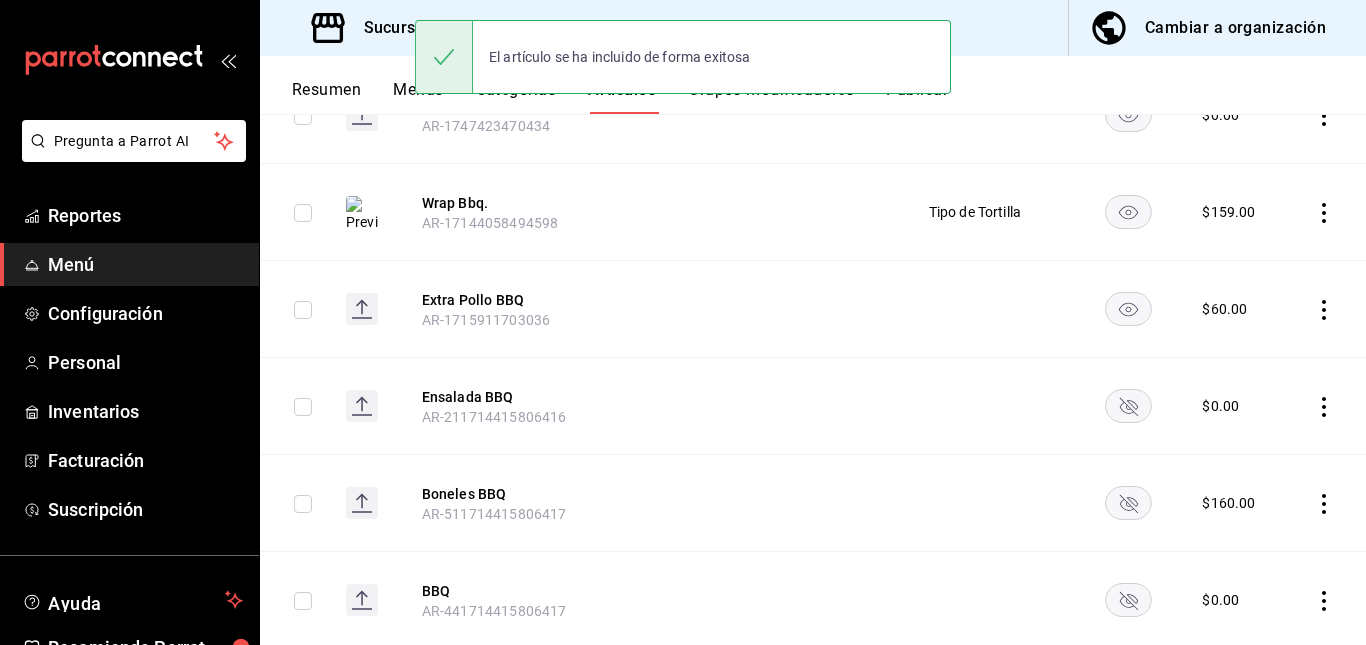click 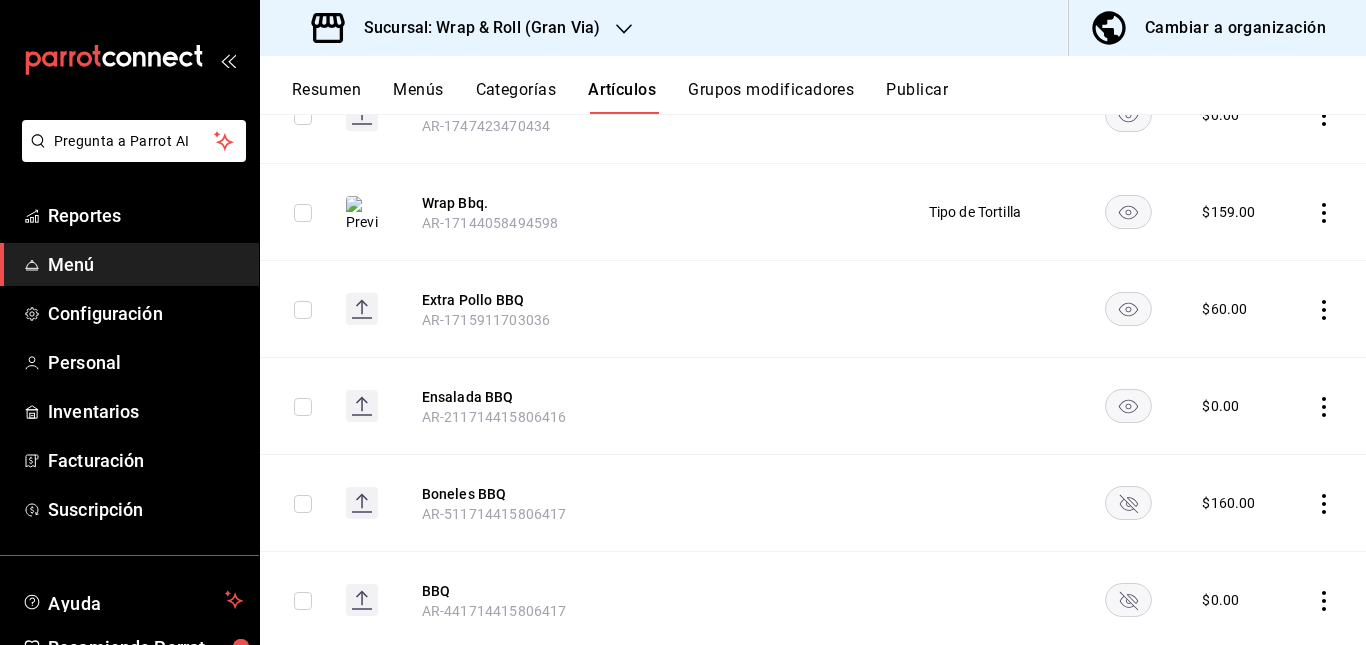 click 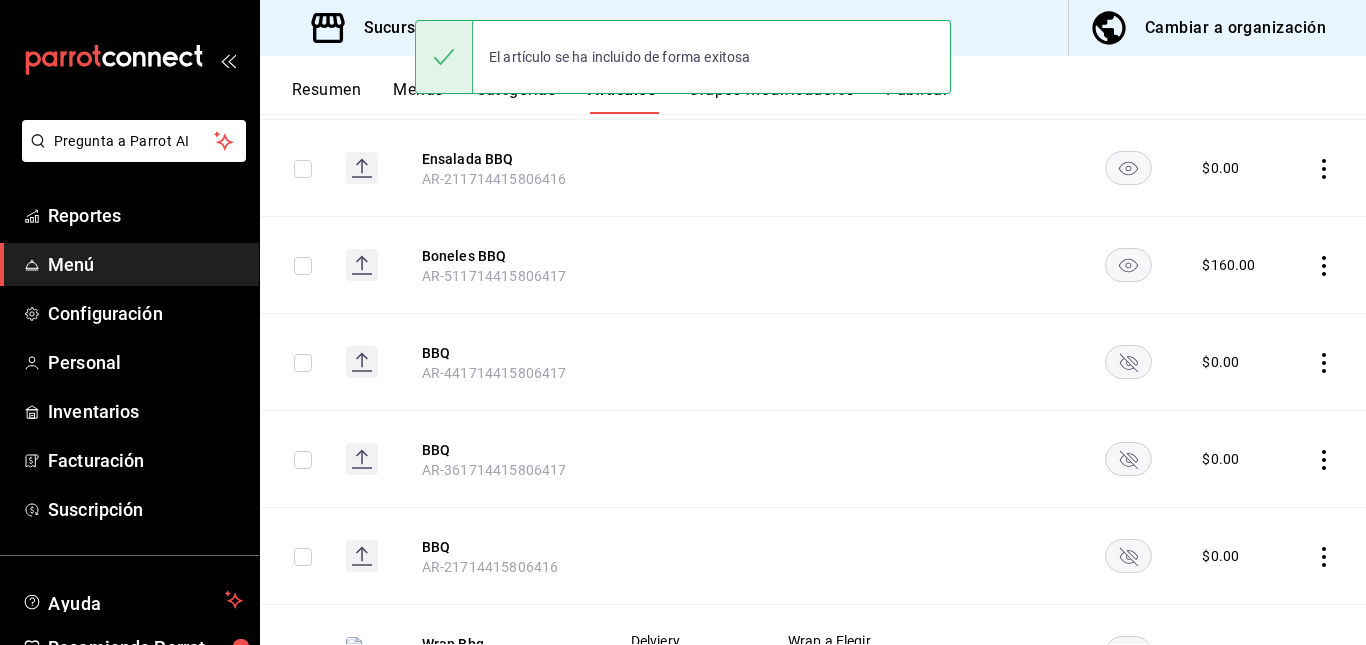 scroll, scrollTop: 672, scrollLeft: 0, axis: vertical 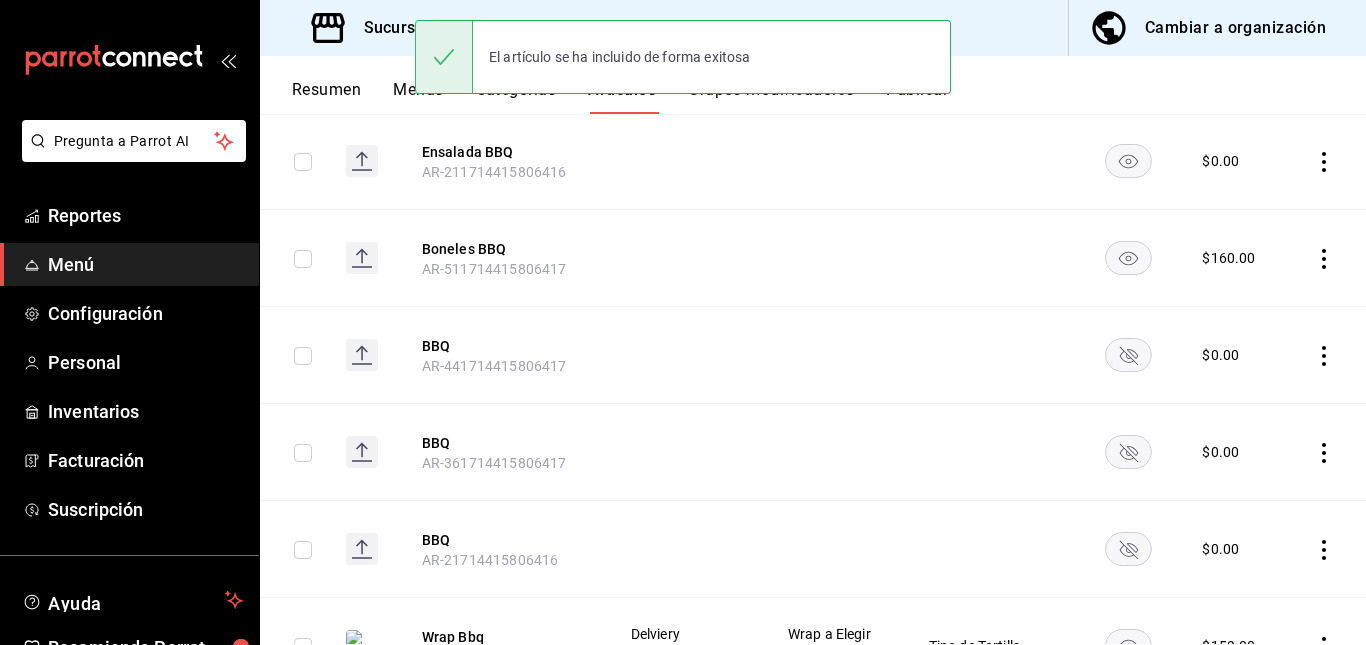 click 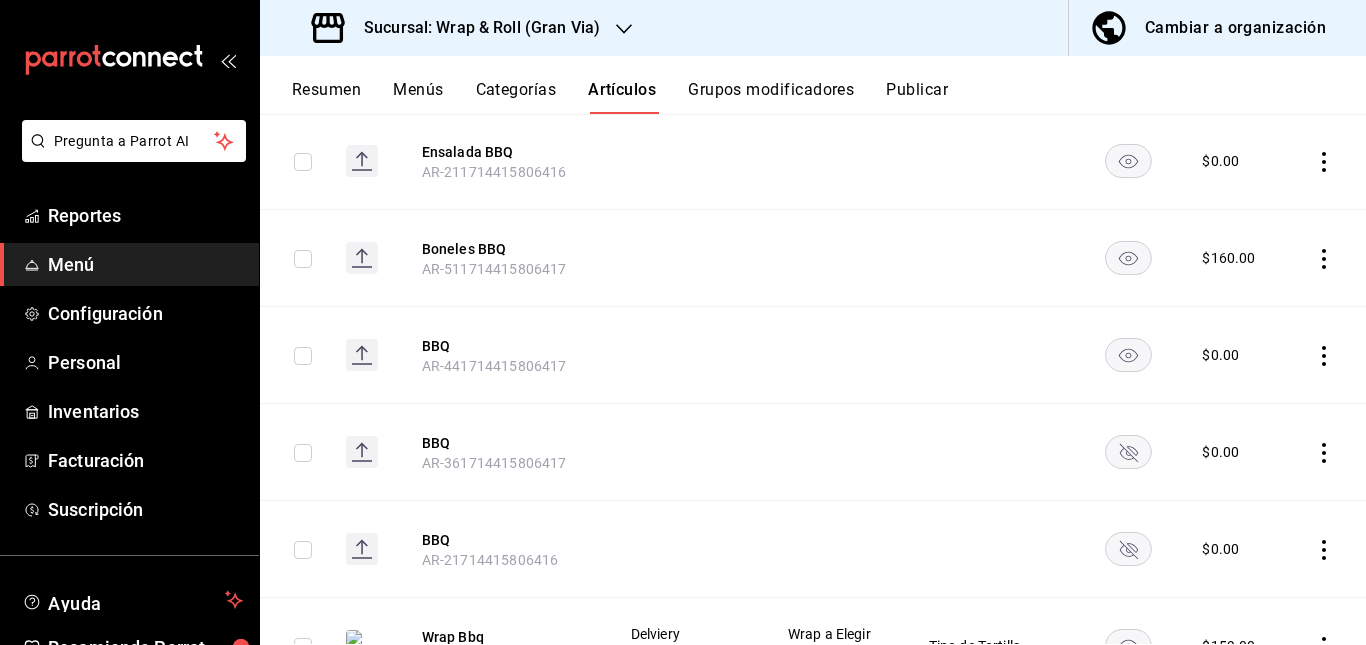 click 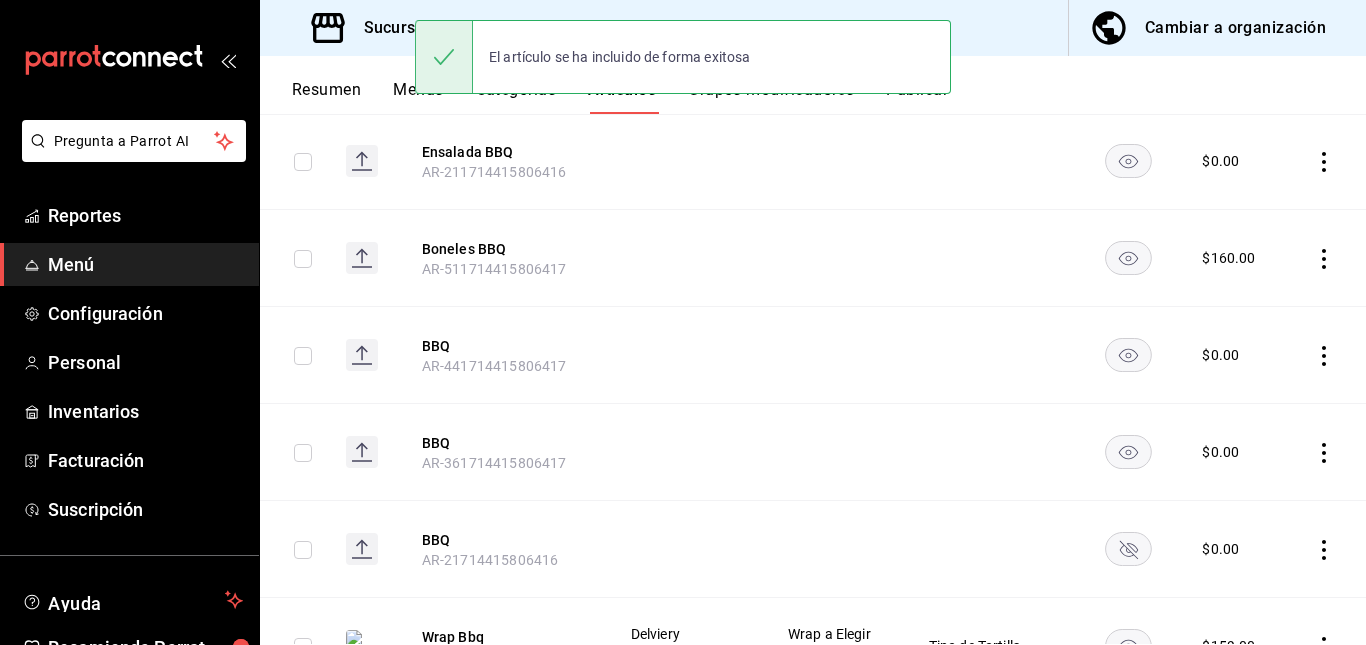 click 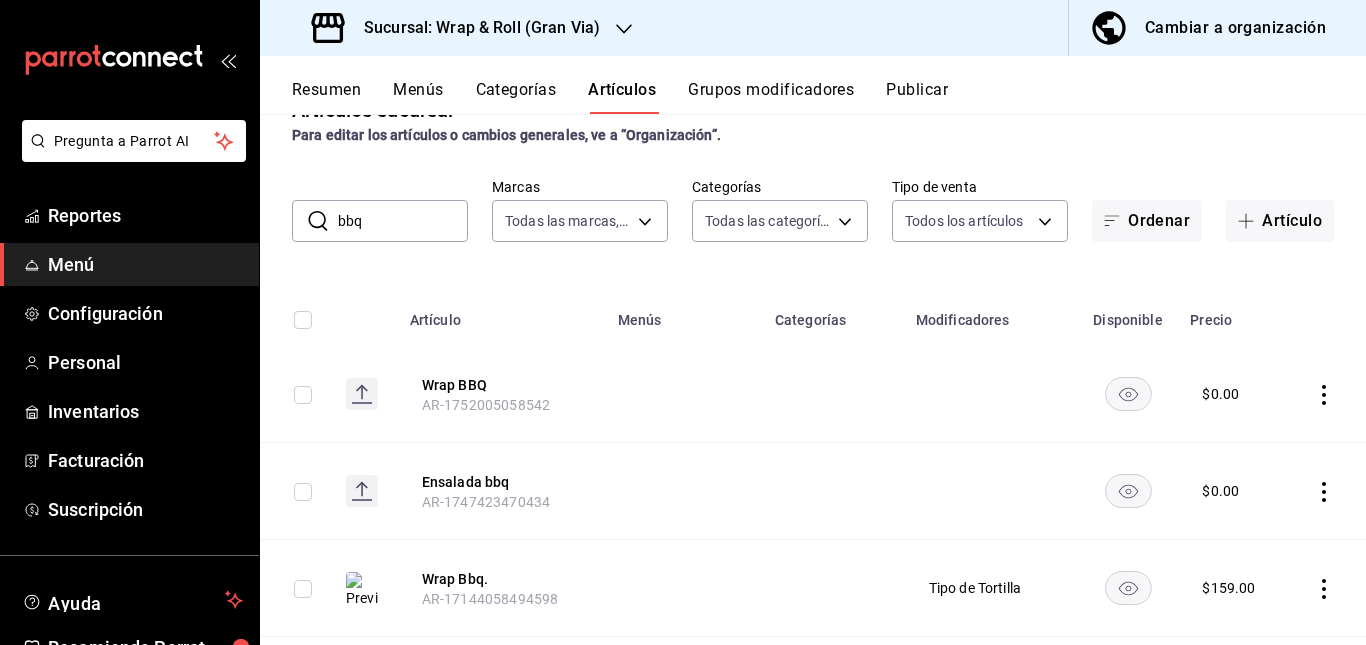 scroll, scrollTop: 0, scrollLeft: 0, axis: both 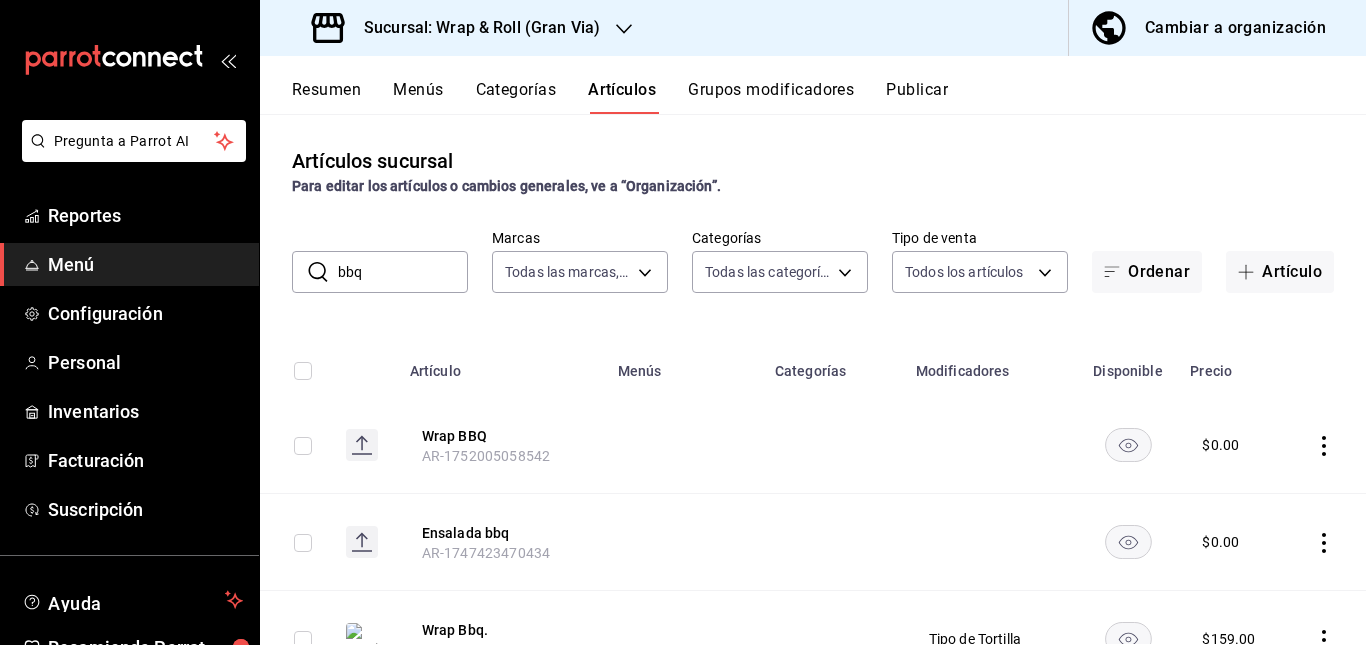 click on "bbq" at bounding box center [403, 272] 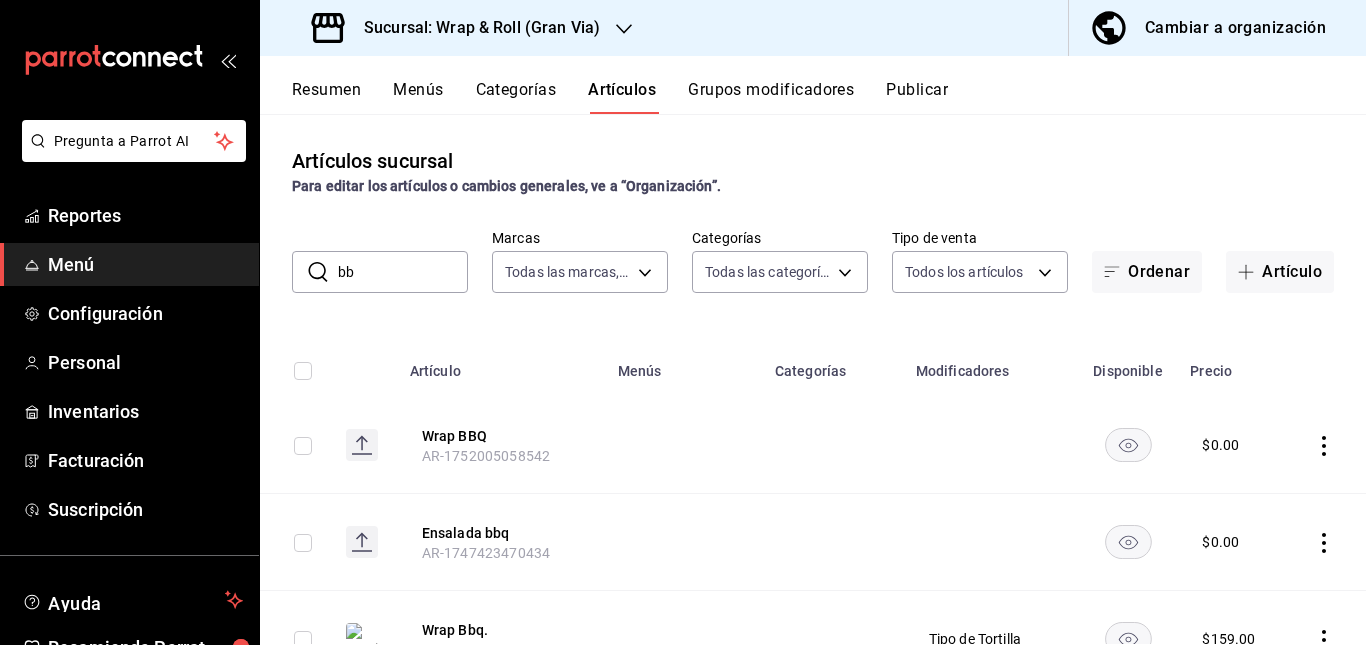 type on "b" 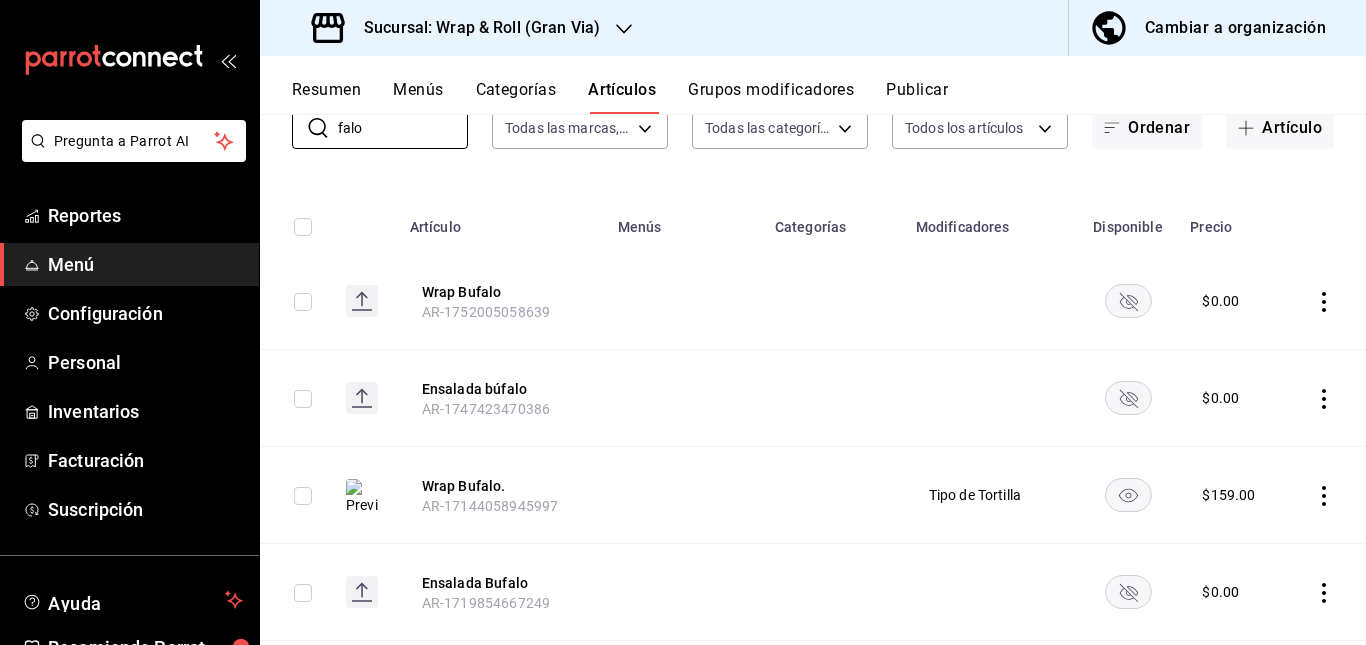 scroll, scrollTop: 143, scrollLeft: 0, axis: vertical 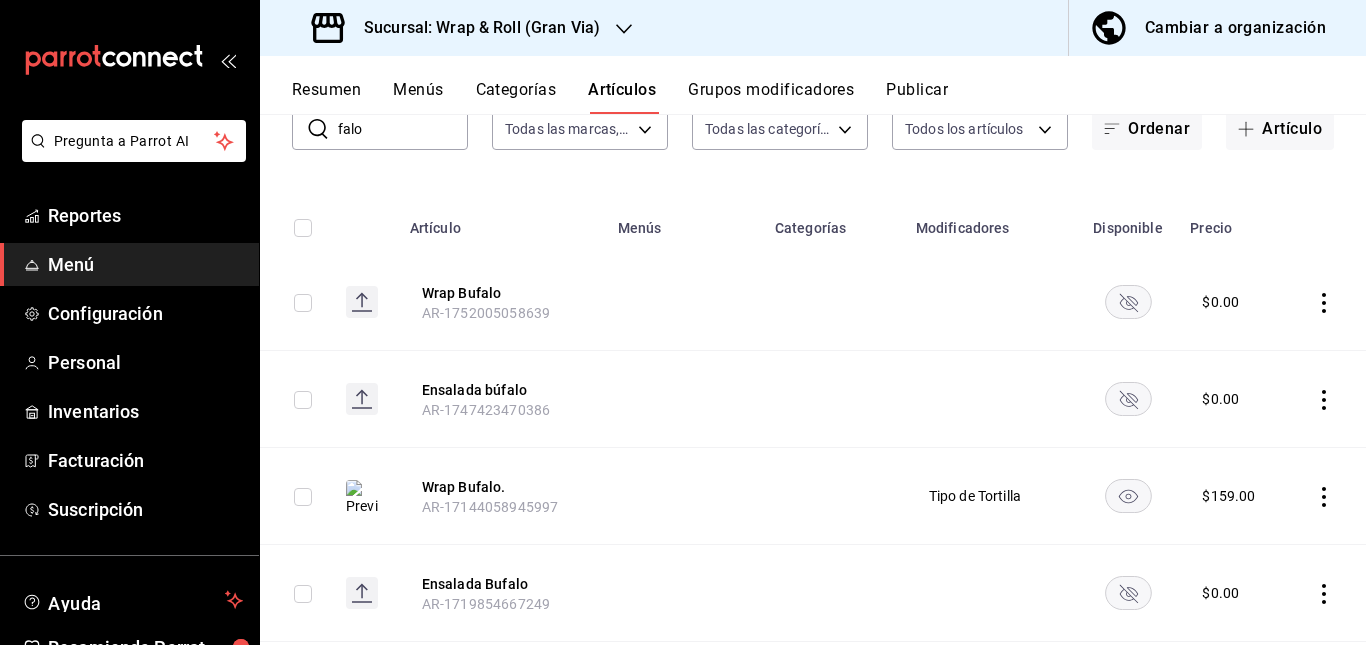 click 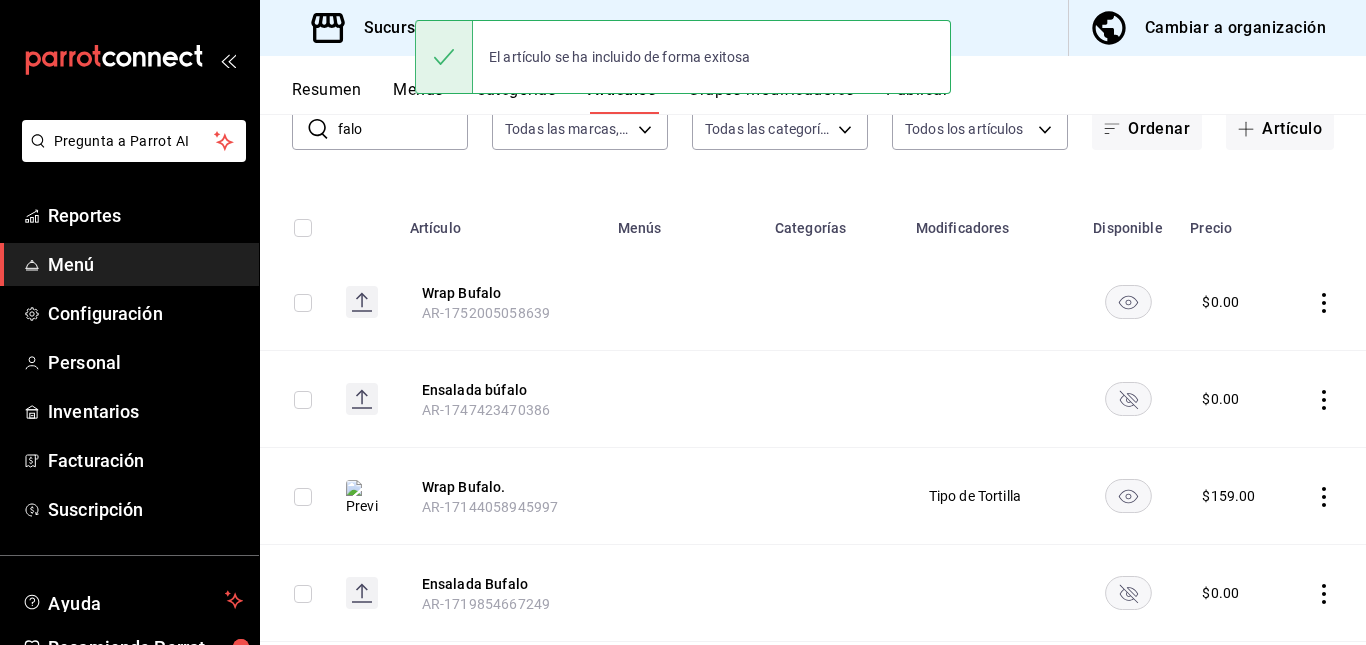 click 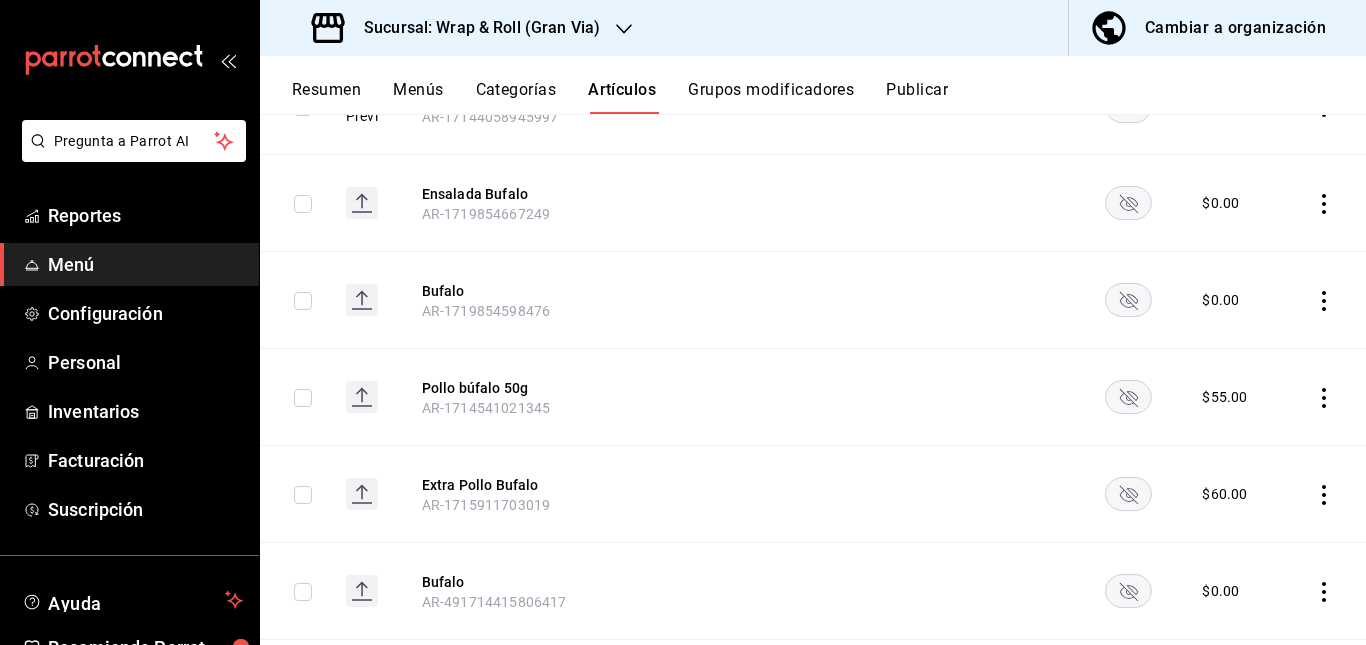 scroll, scrollTop: 534, scrollLeft: 0, axis: vertical 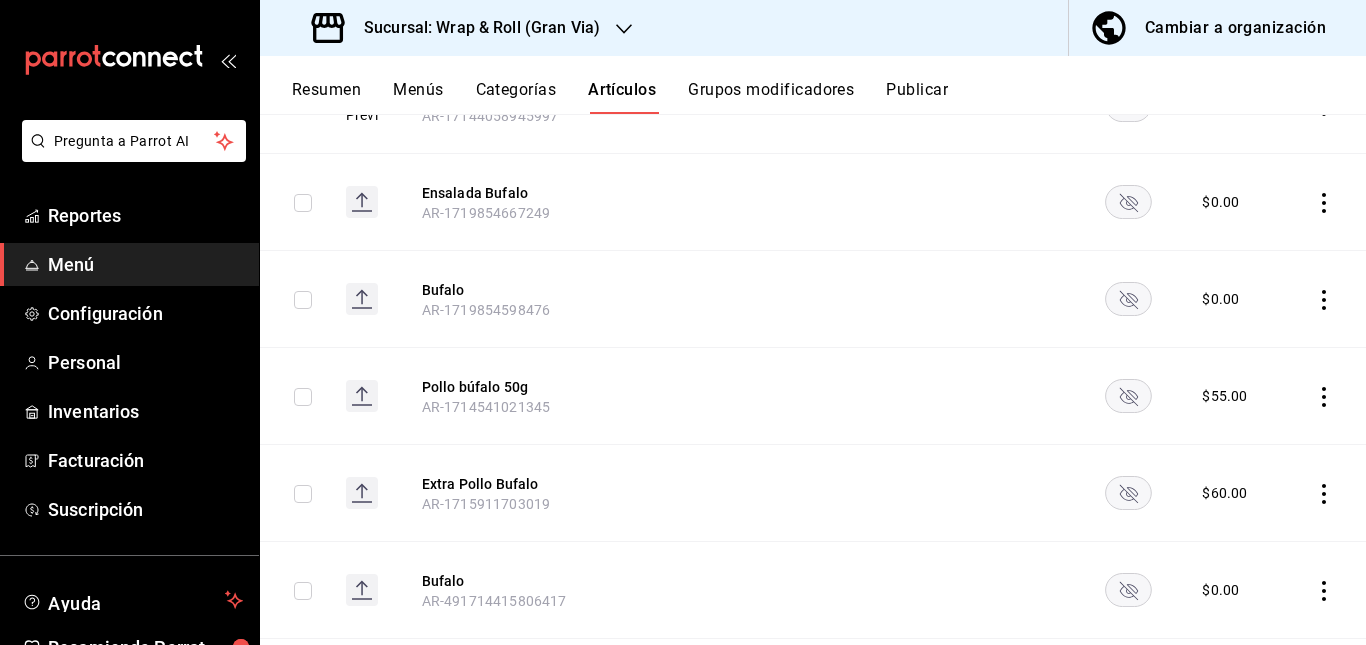 click 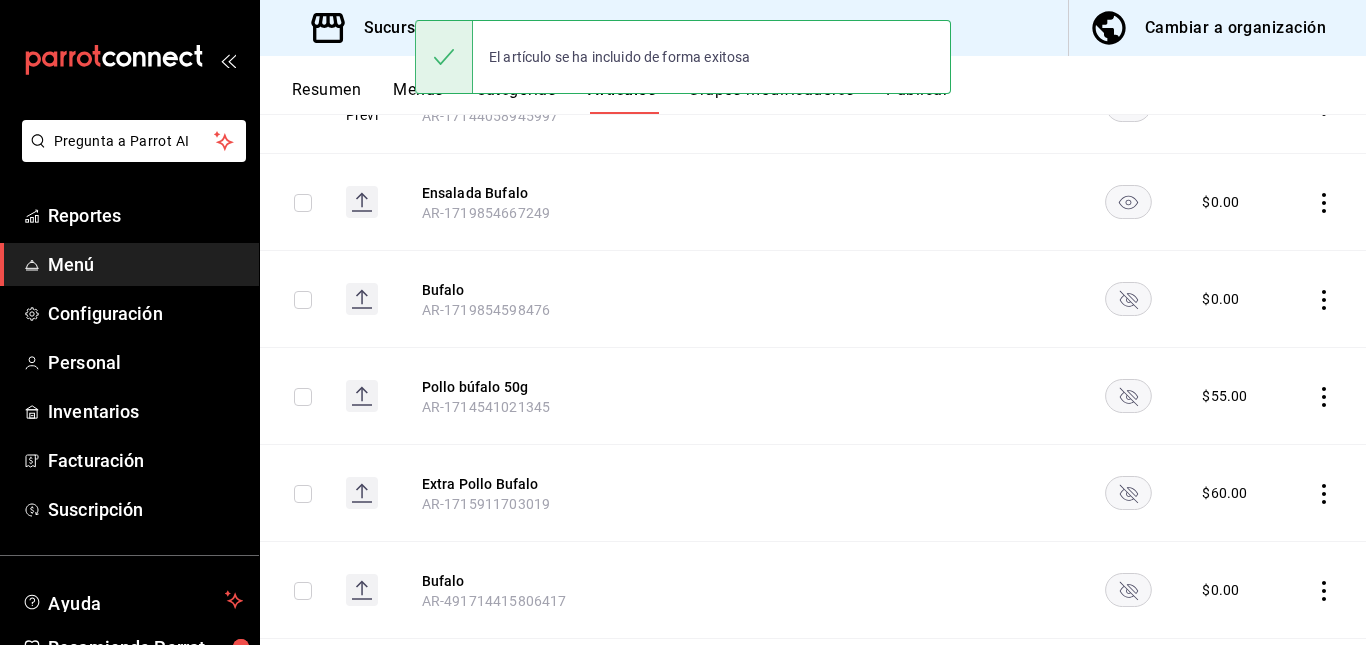 click 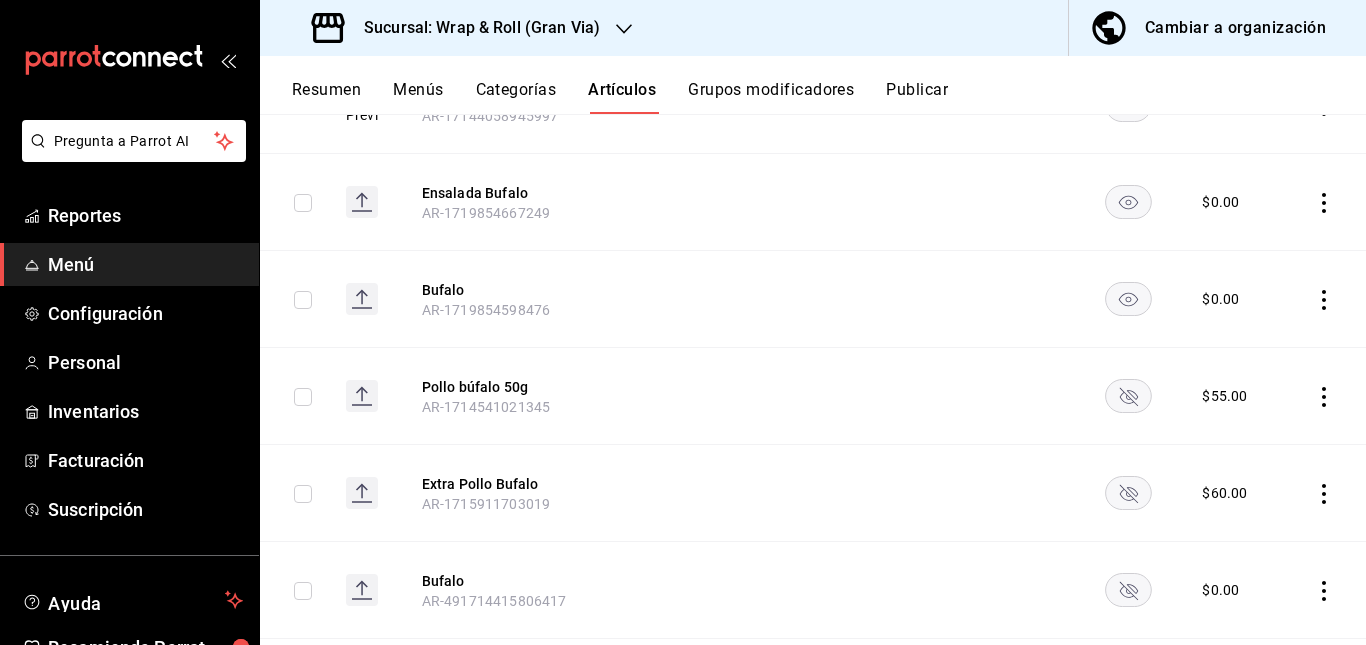 click 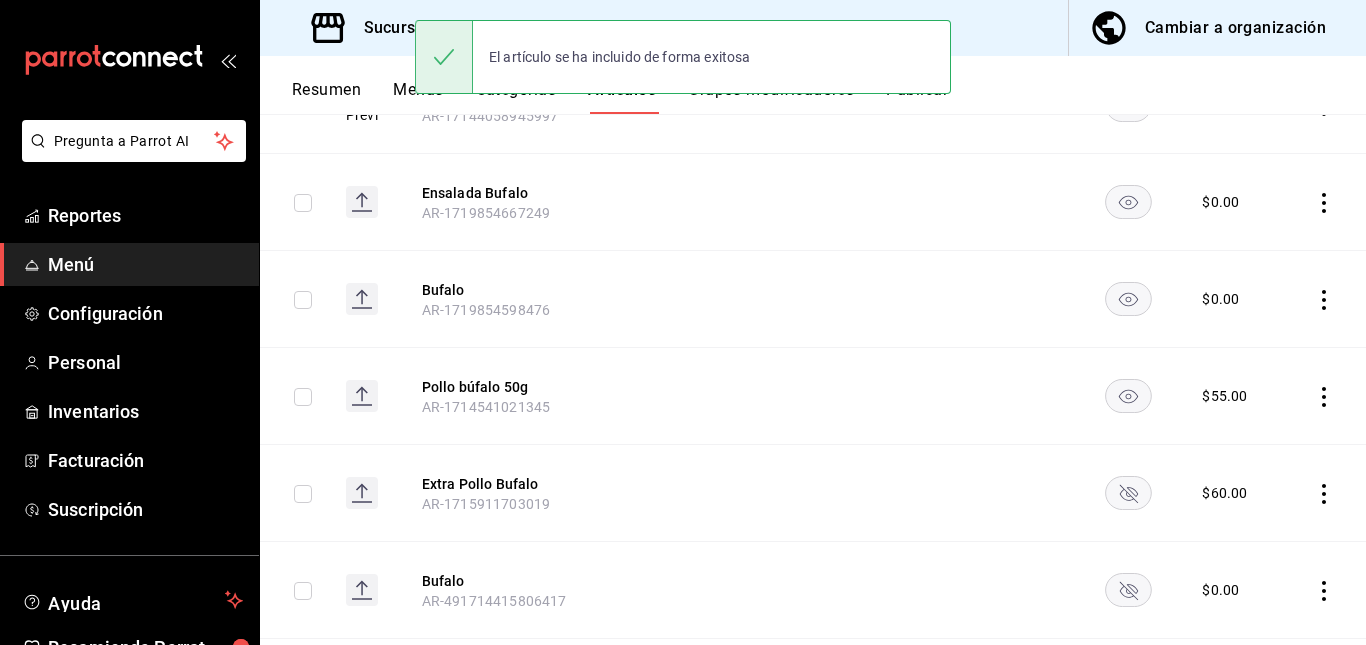 click 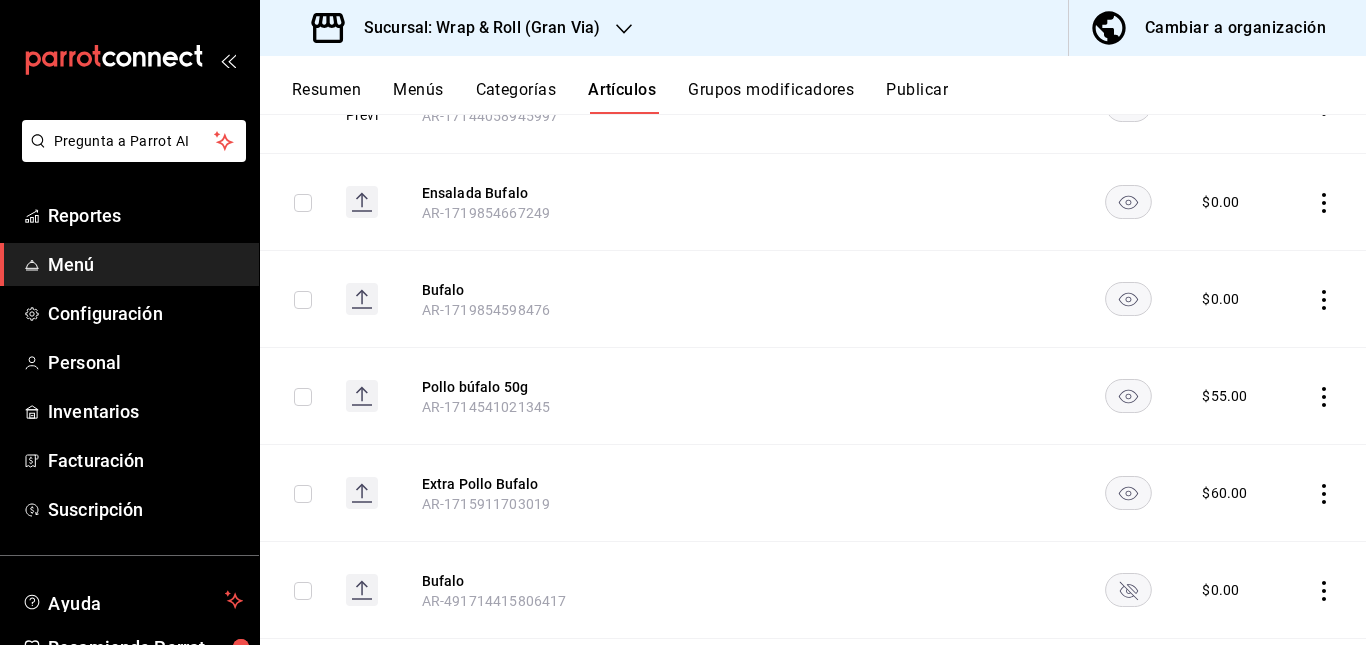 click 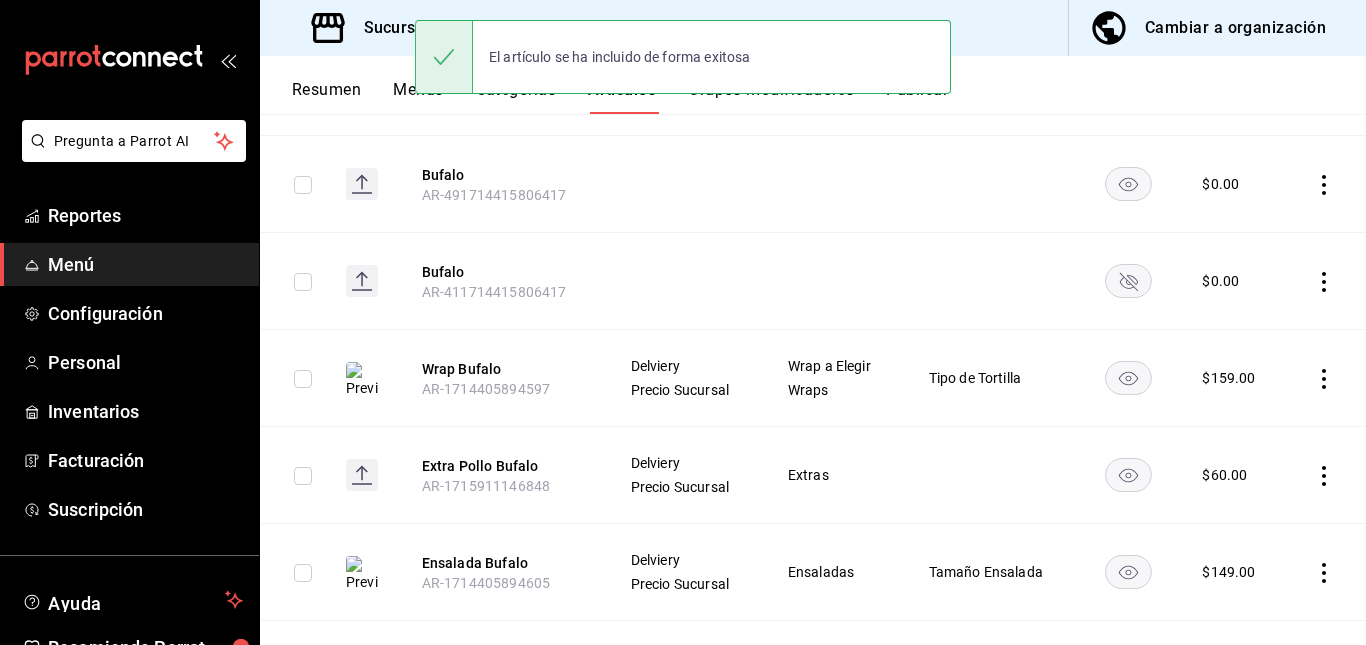 scroll, scrollTop: 941, scrollLeft: 0, axis: vertical 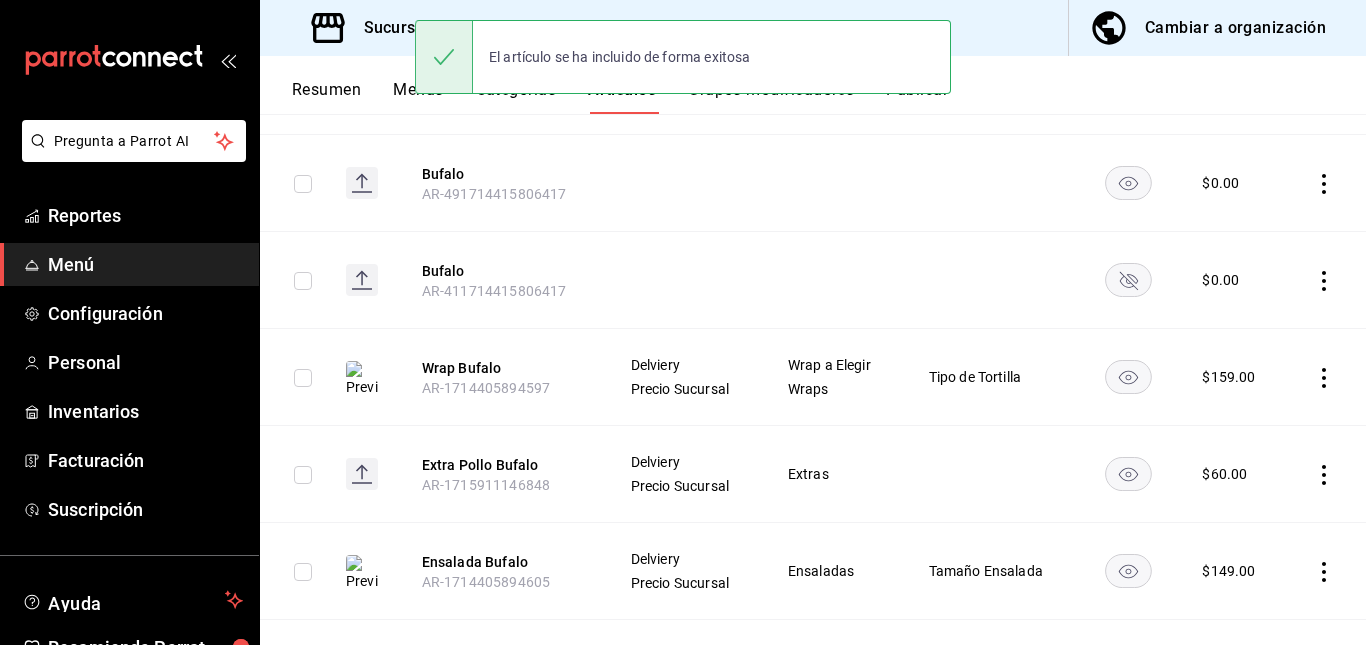 click 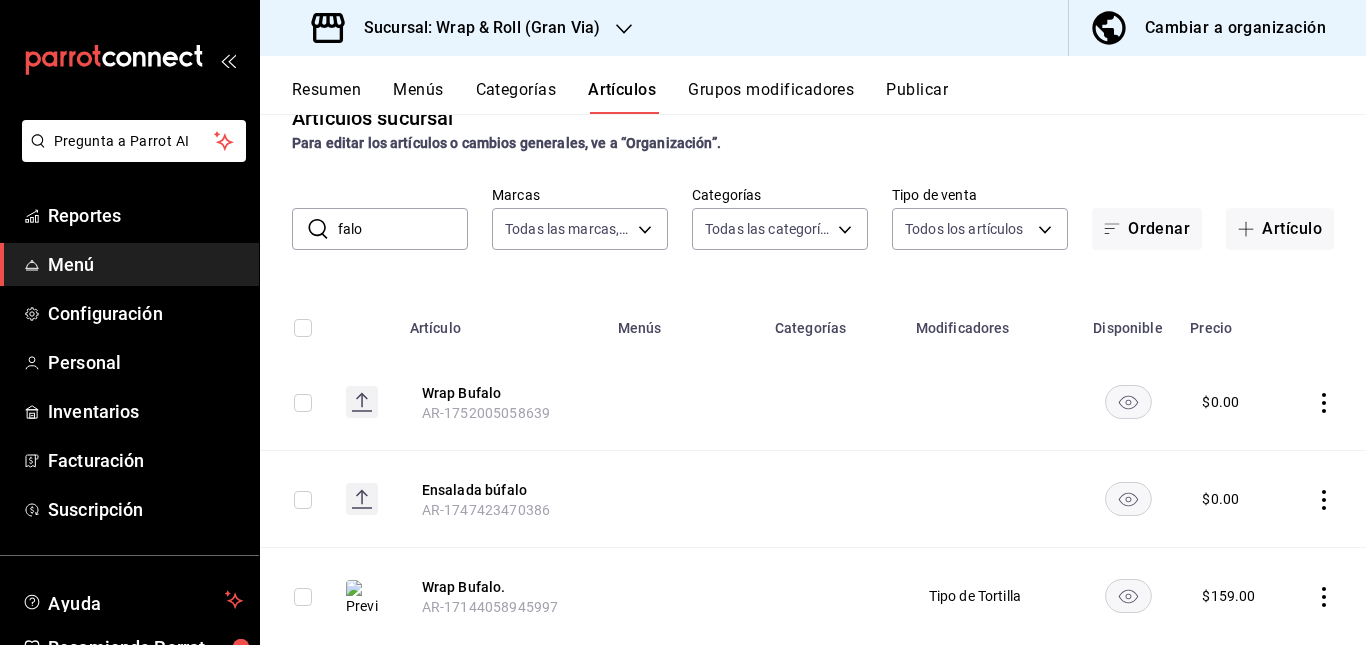 scroll, scrollTop: 0, scrollLeft: 0, axis: both 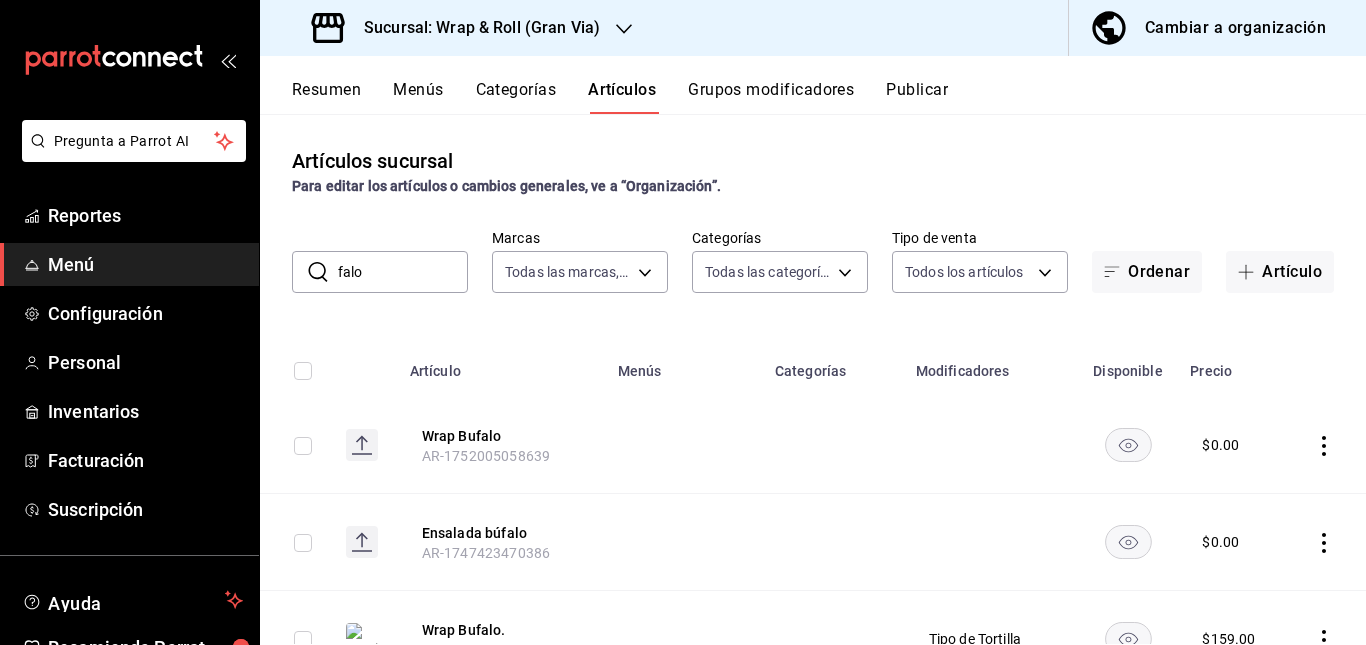click on "falo" at bounding box center (403, 272) 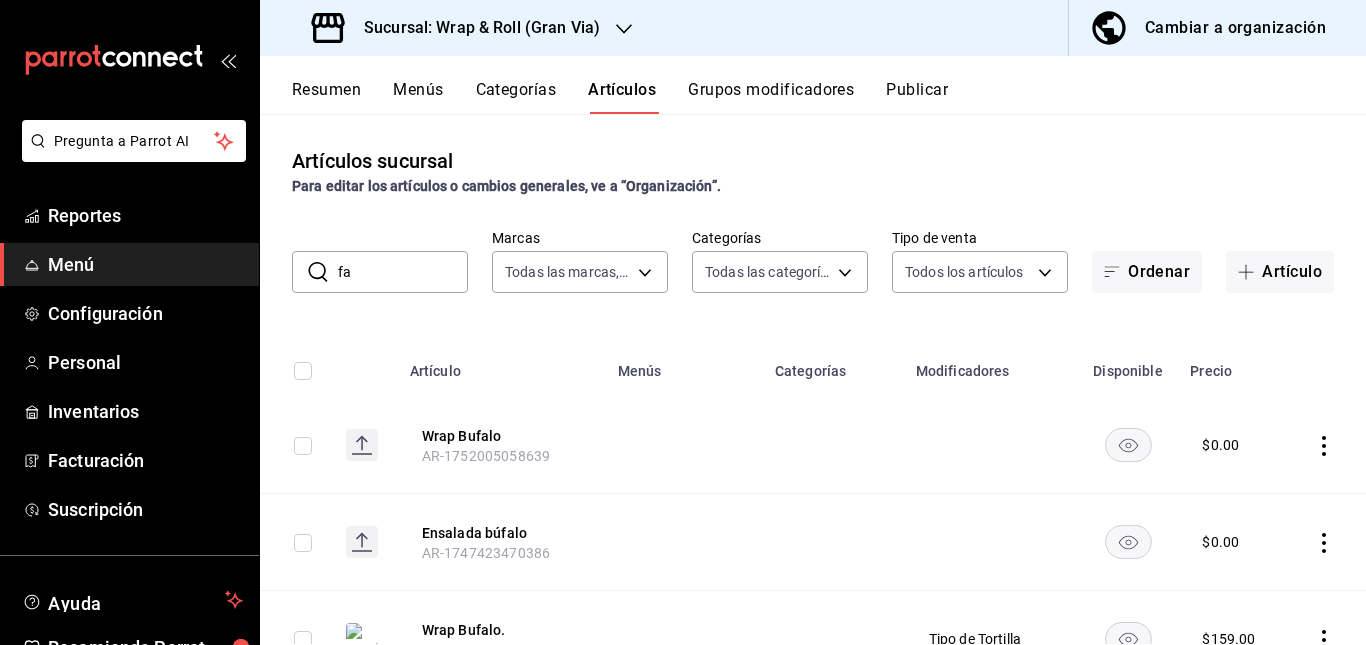 type on "f" 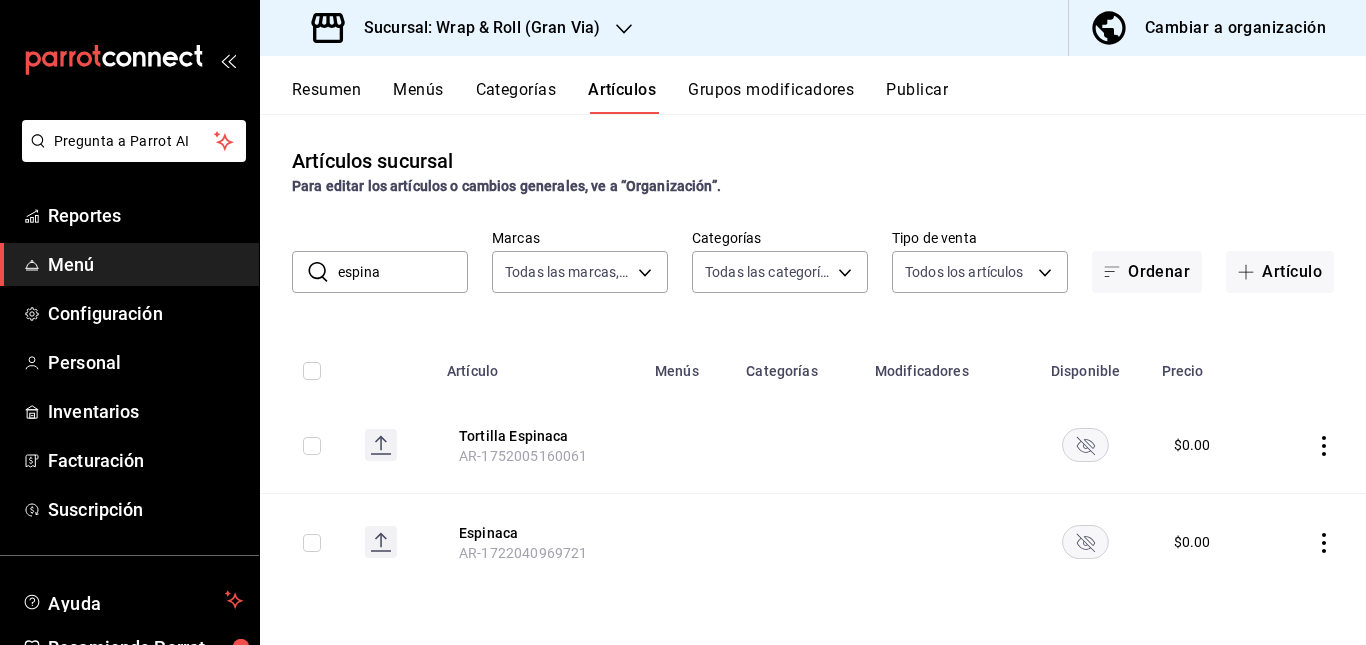 click on "Menús" at bounding box center [688, 365] 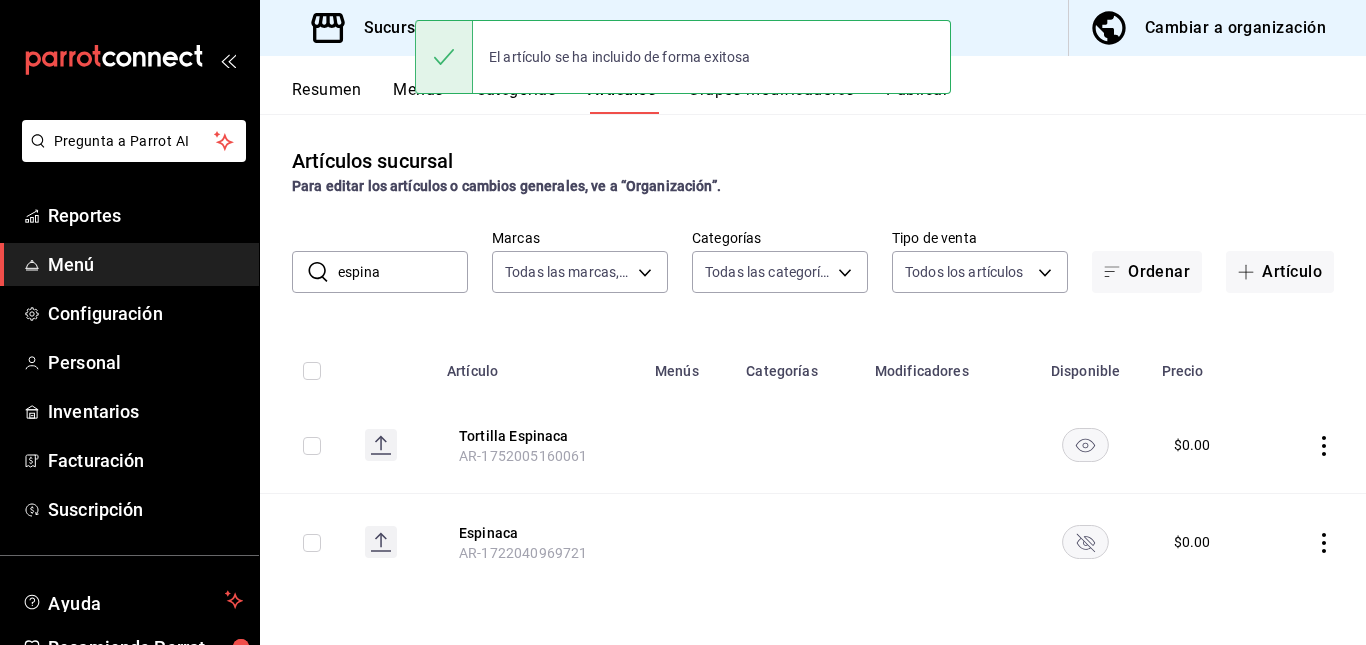 click 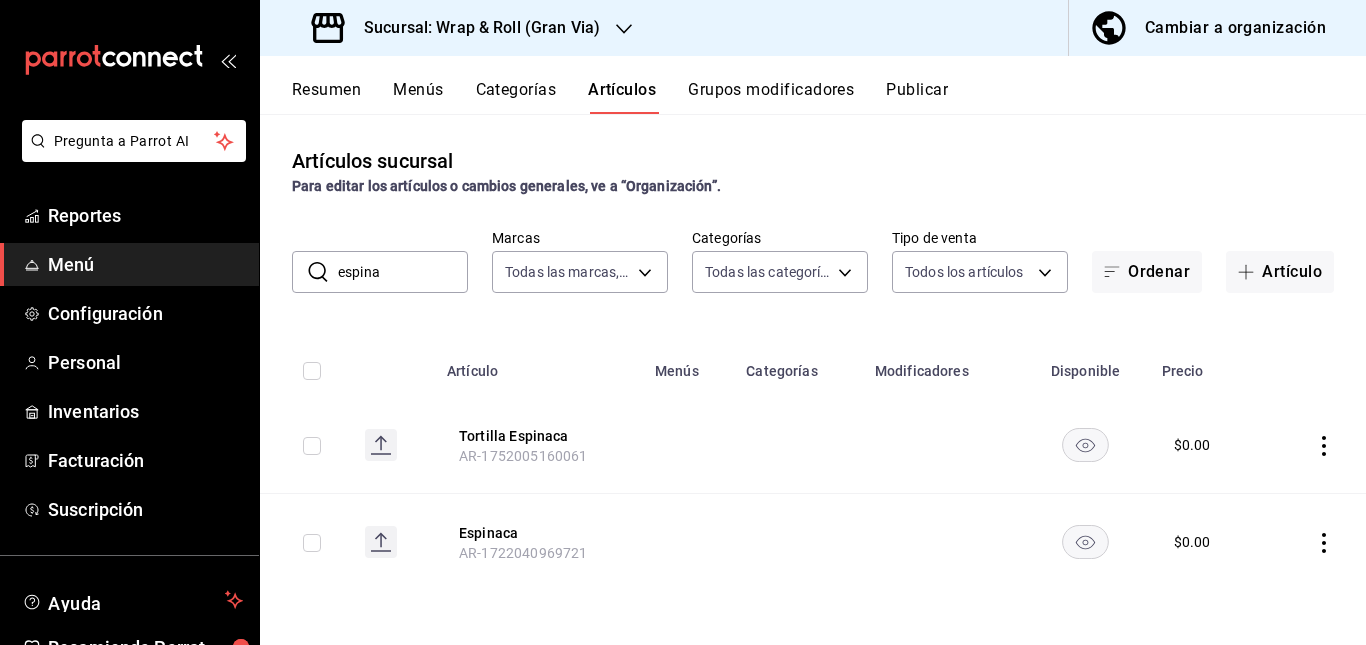 click on "espina" at bounding box center (403, 272) 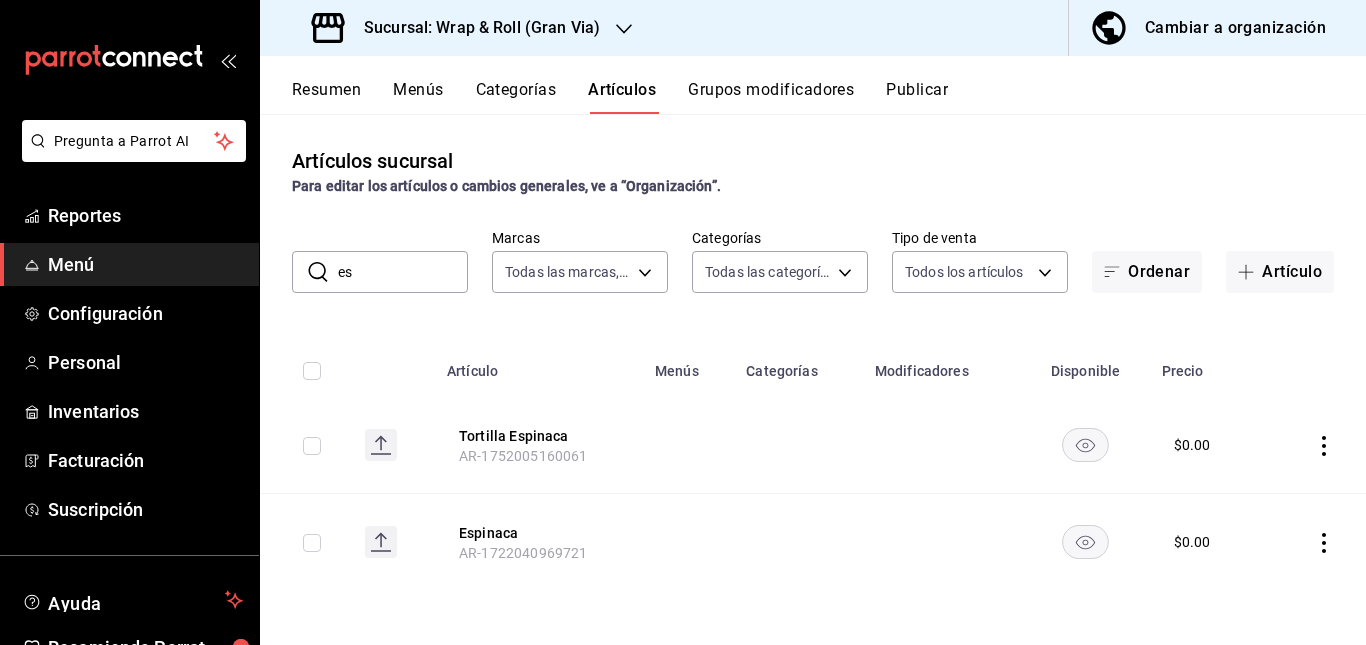 type on "e" 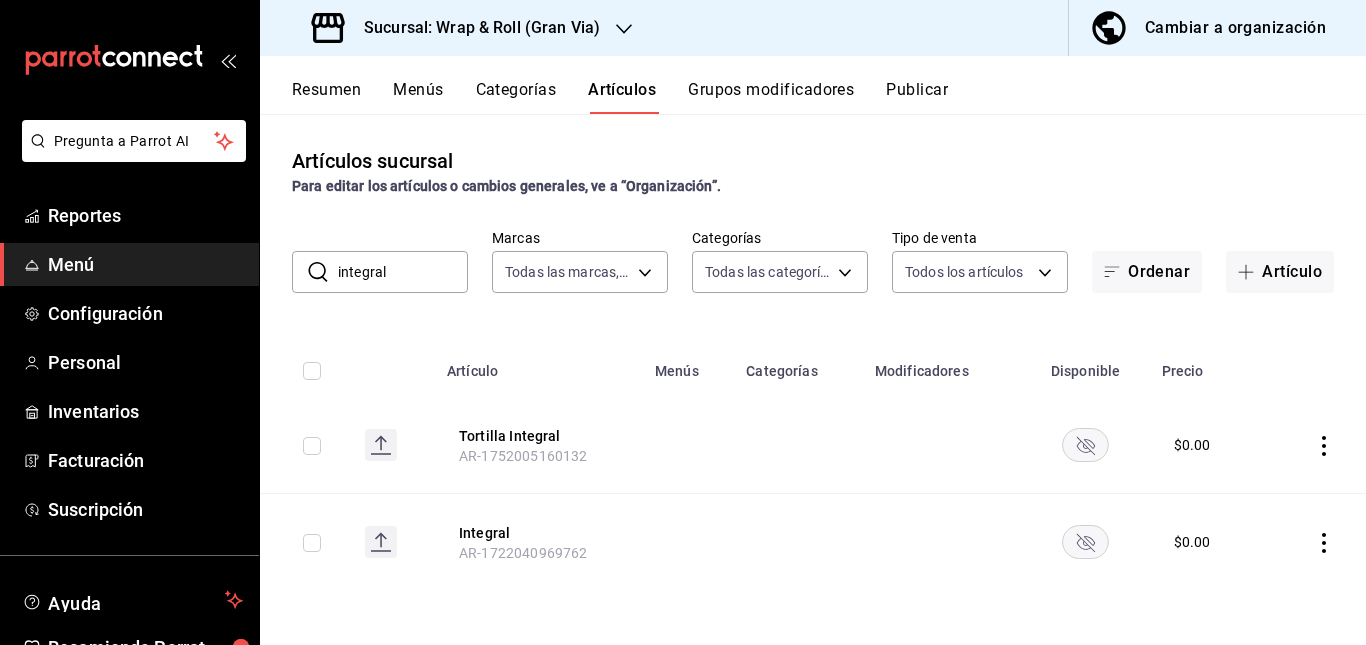 click 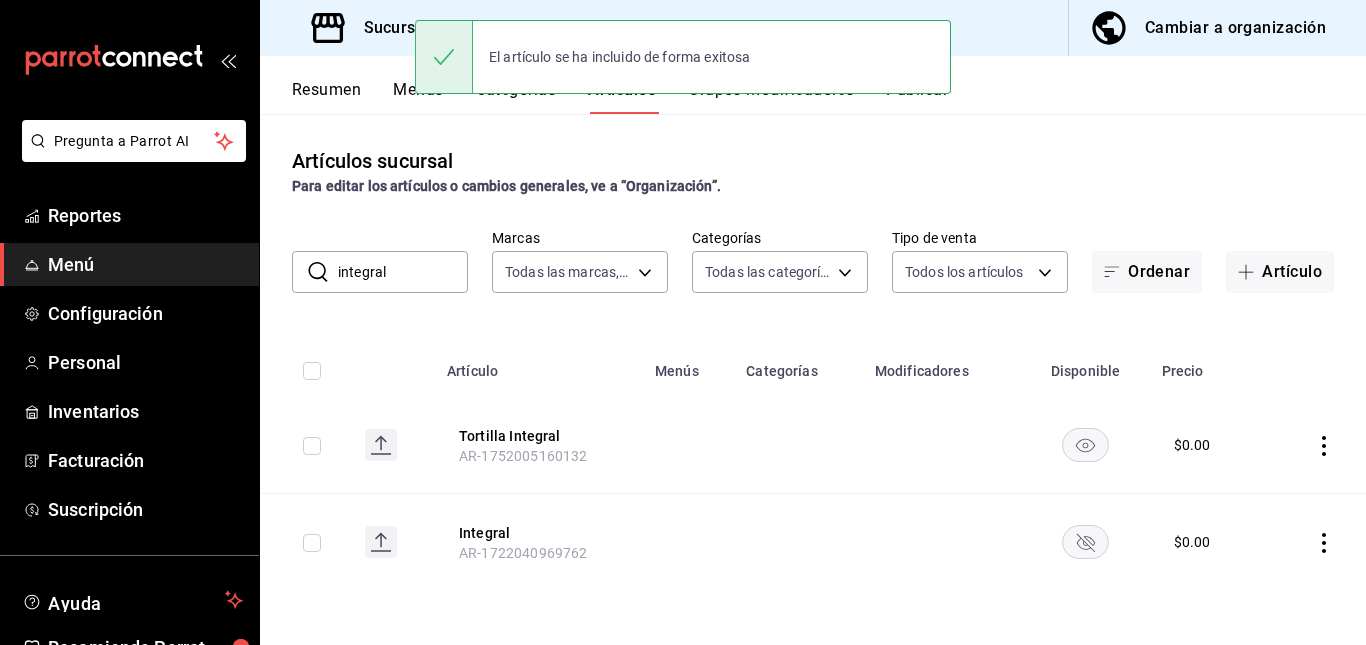click 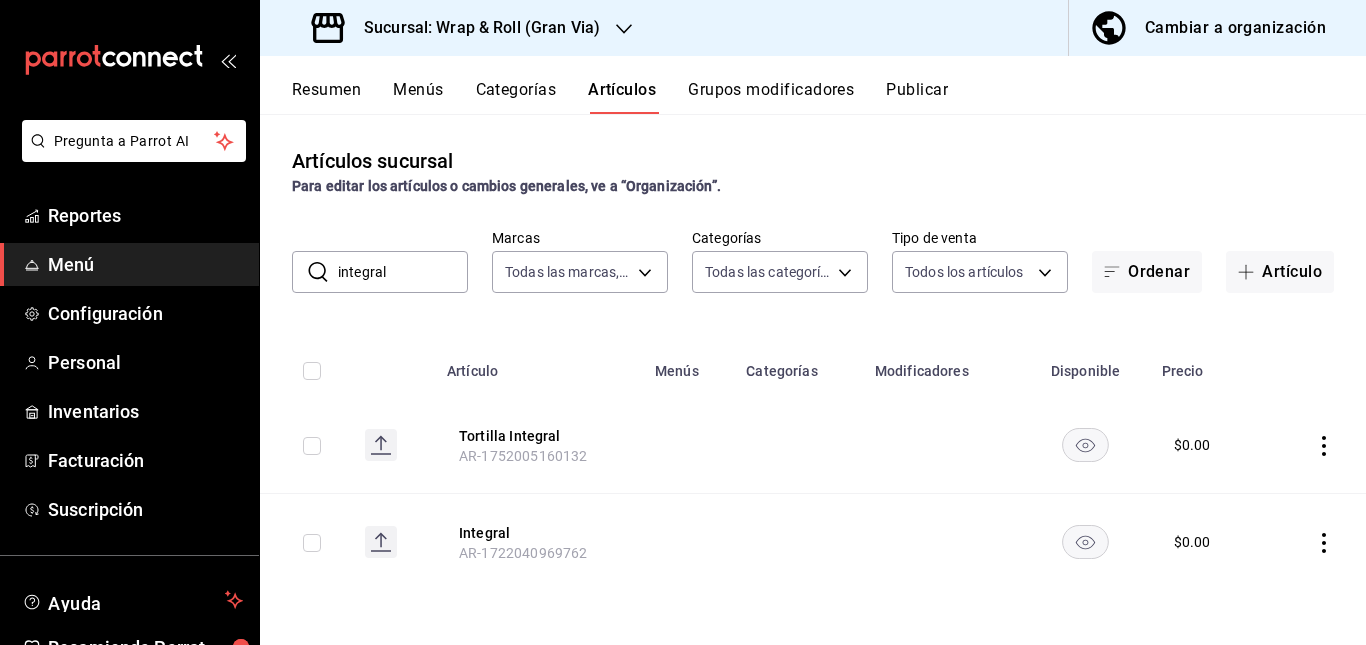 click on "integral" at bounding box center [403, 272] 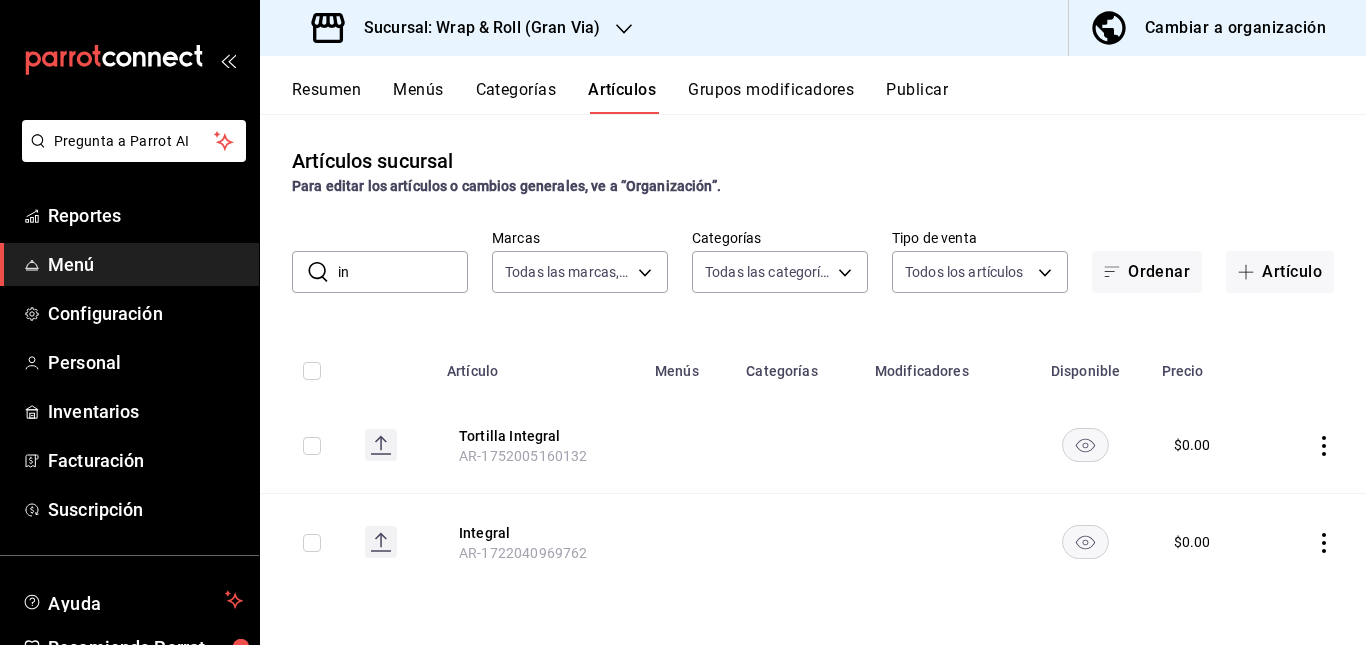 type on "i" 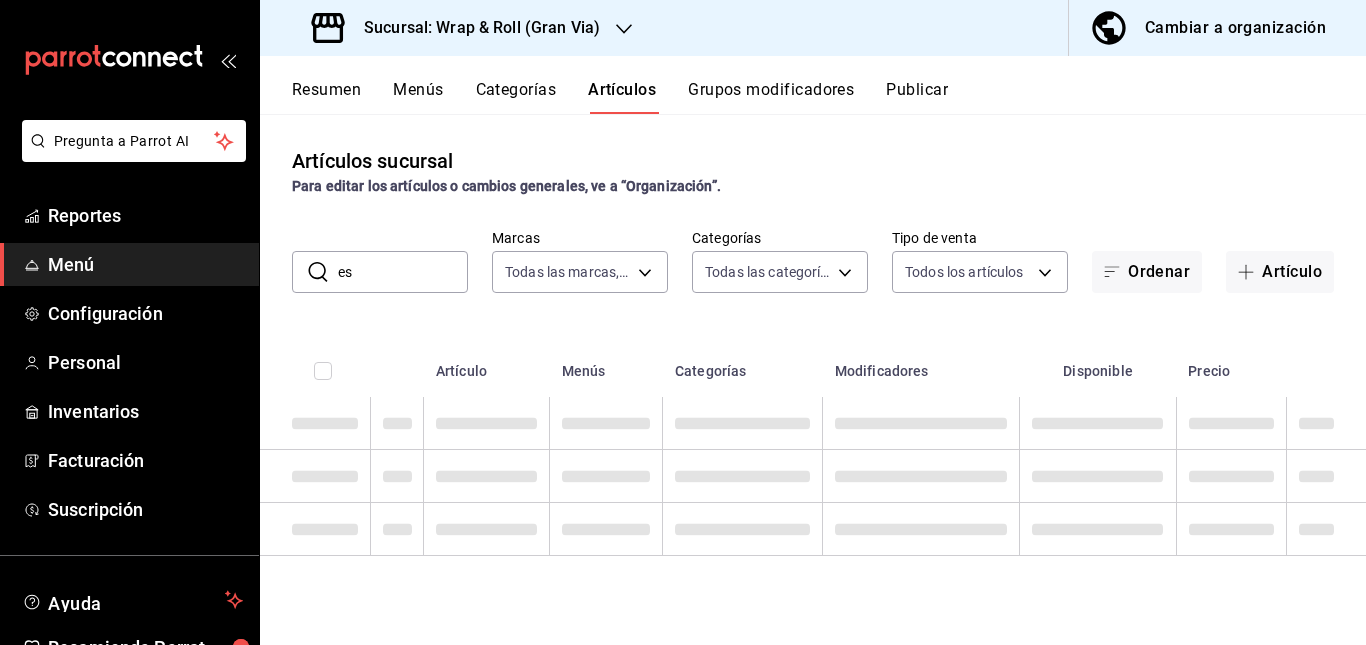 type on "e" 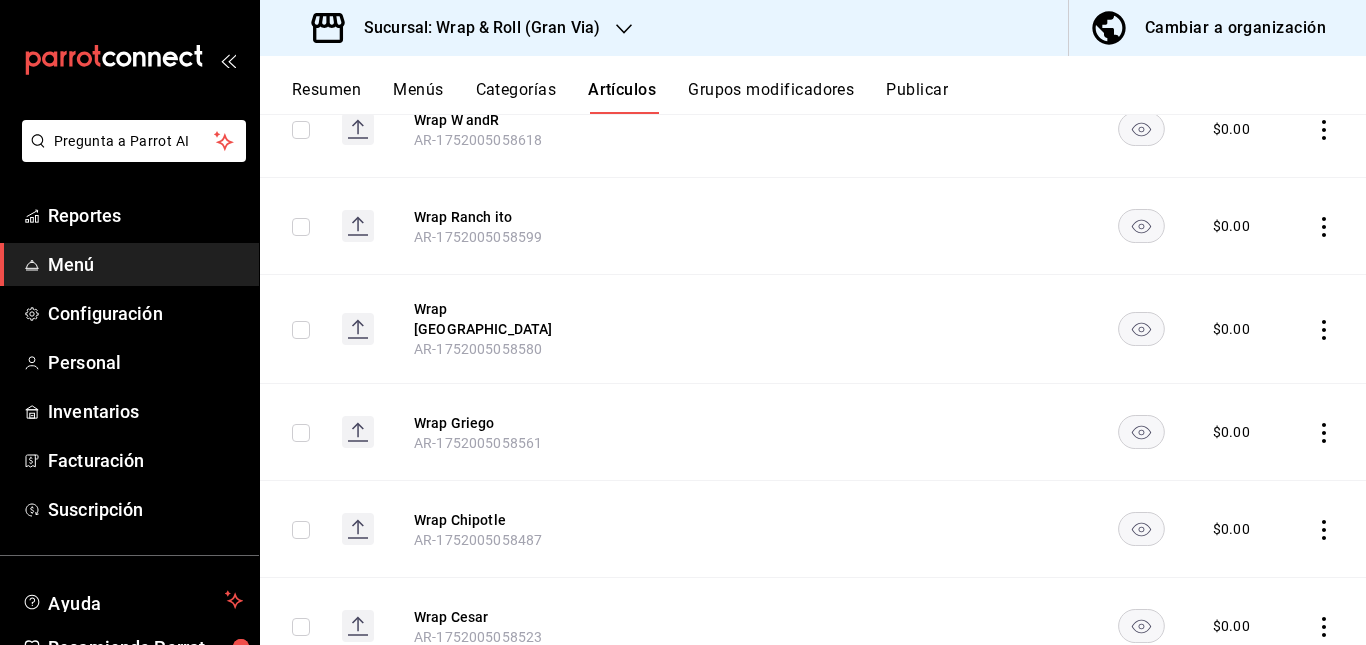 scroll, scrollTop: 0, scrollLeft: 0, axis: both 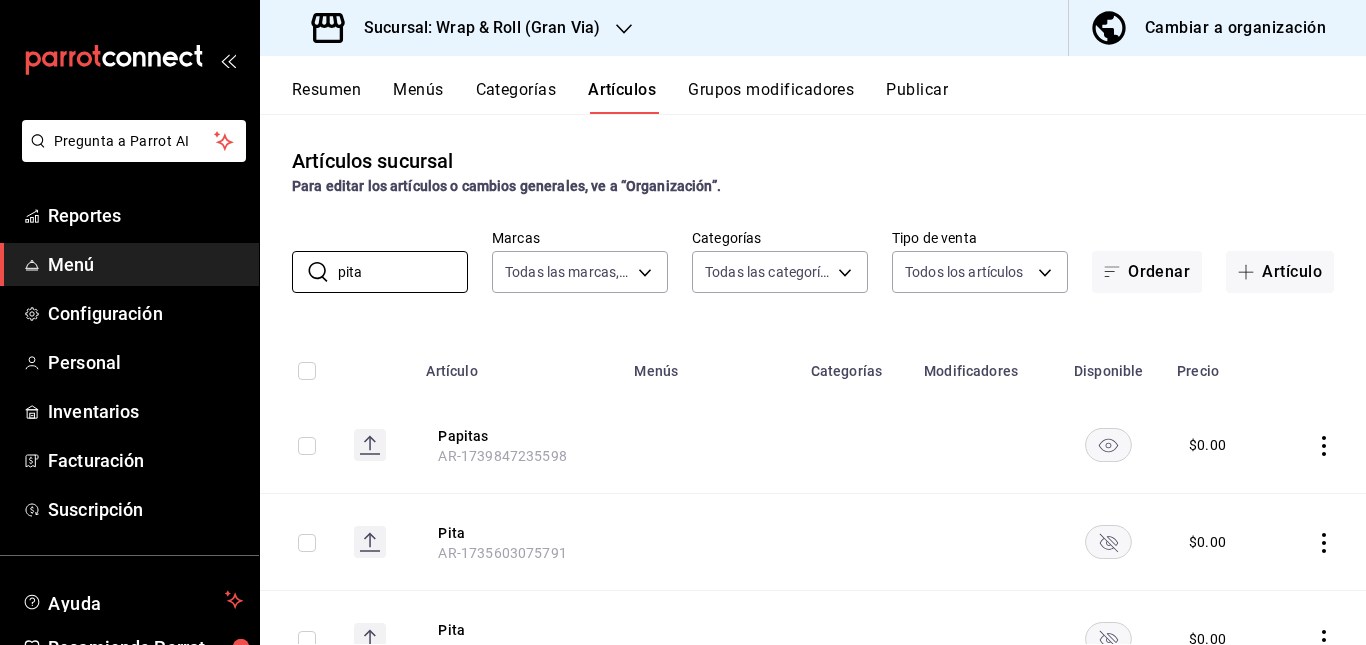 type on "pita" 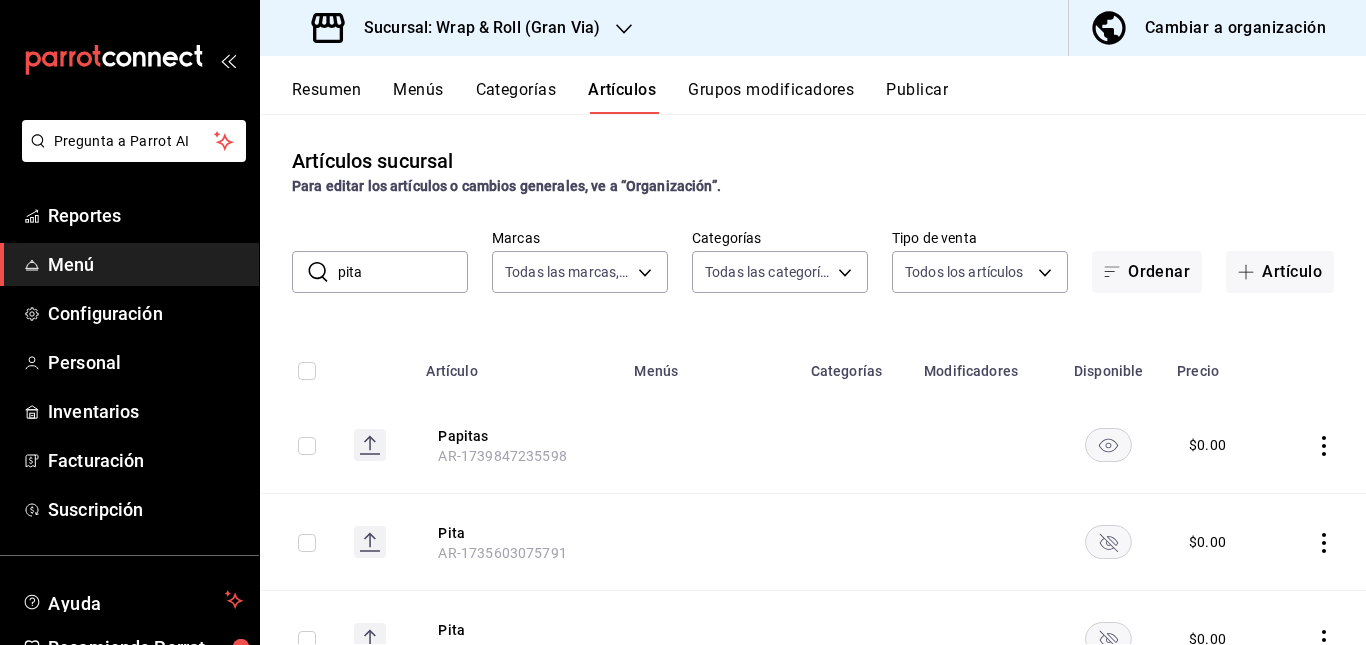 click at bounding box center [855, 445] 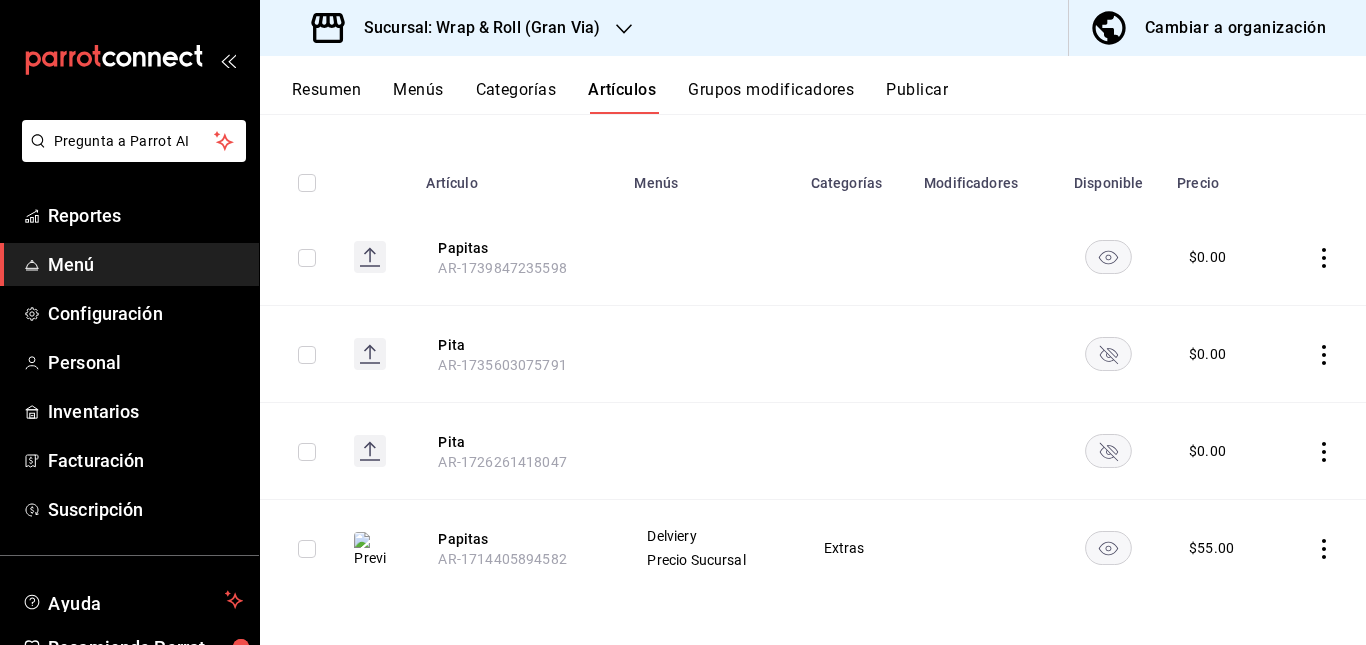 click 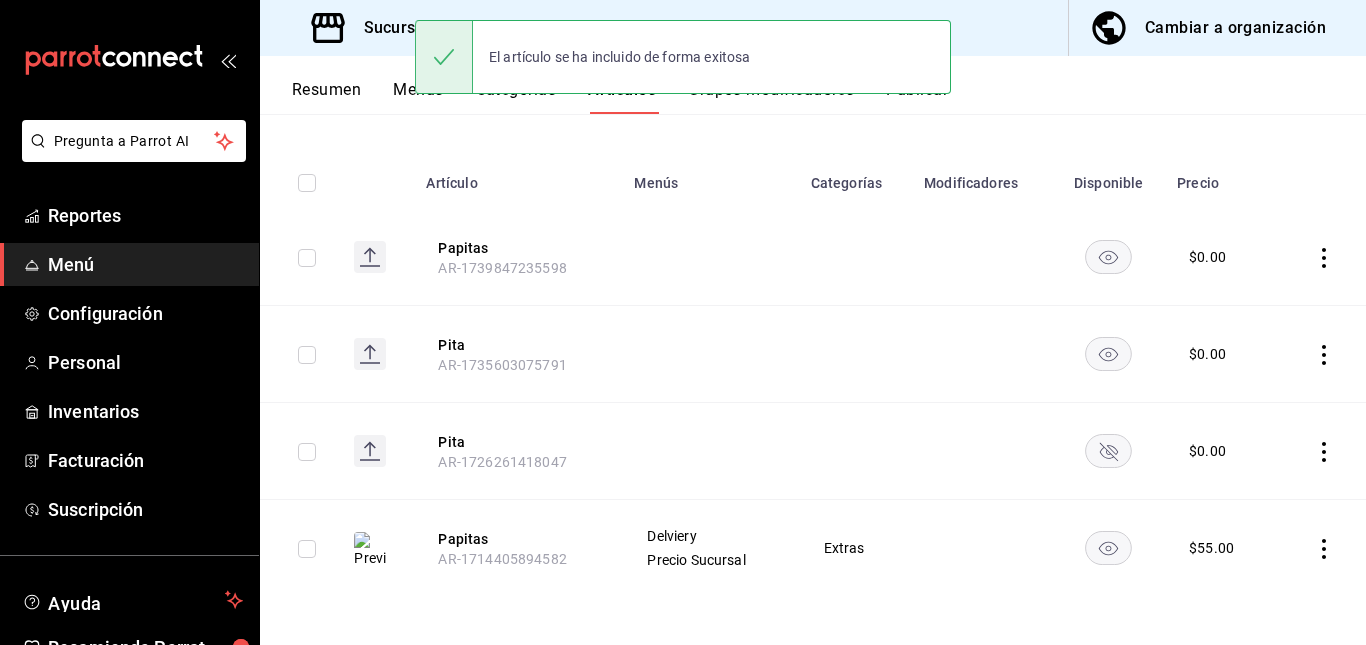 click 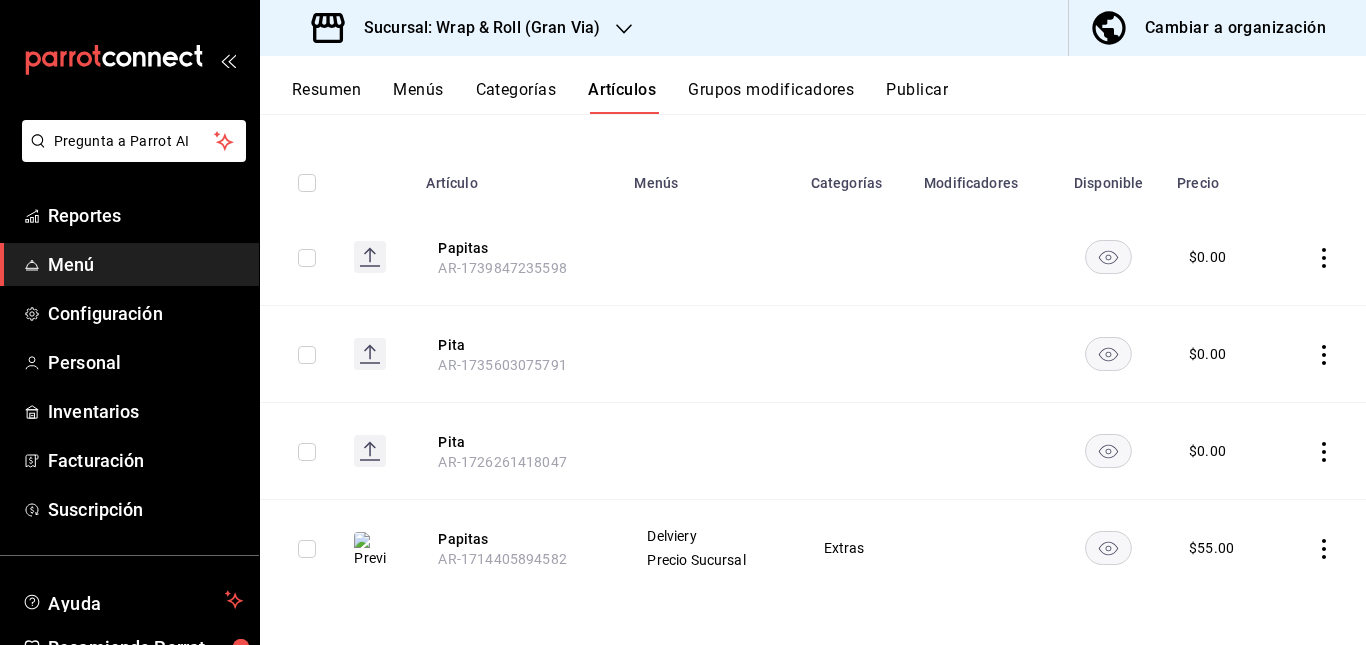 scroll, scrollTop: 0, scrollLeft: 0, axis: both 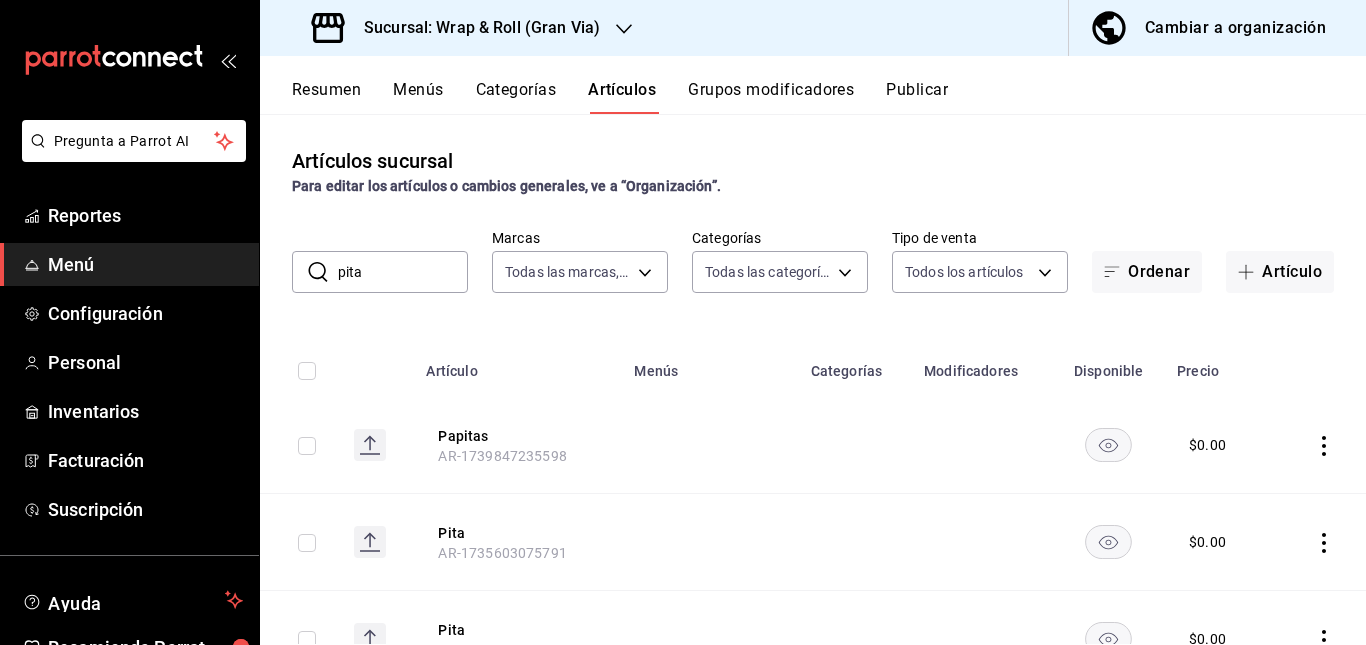 click on "Publicar" at bounding box center [917, 97] 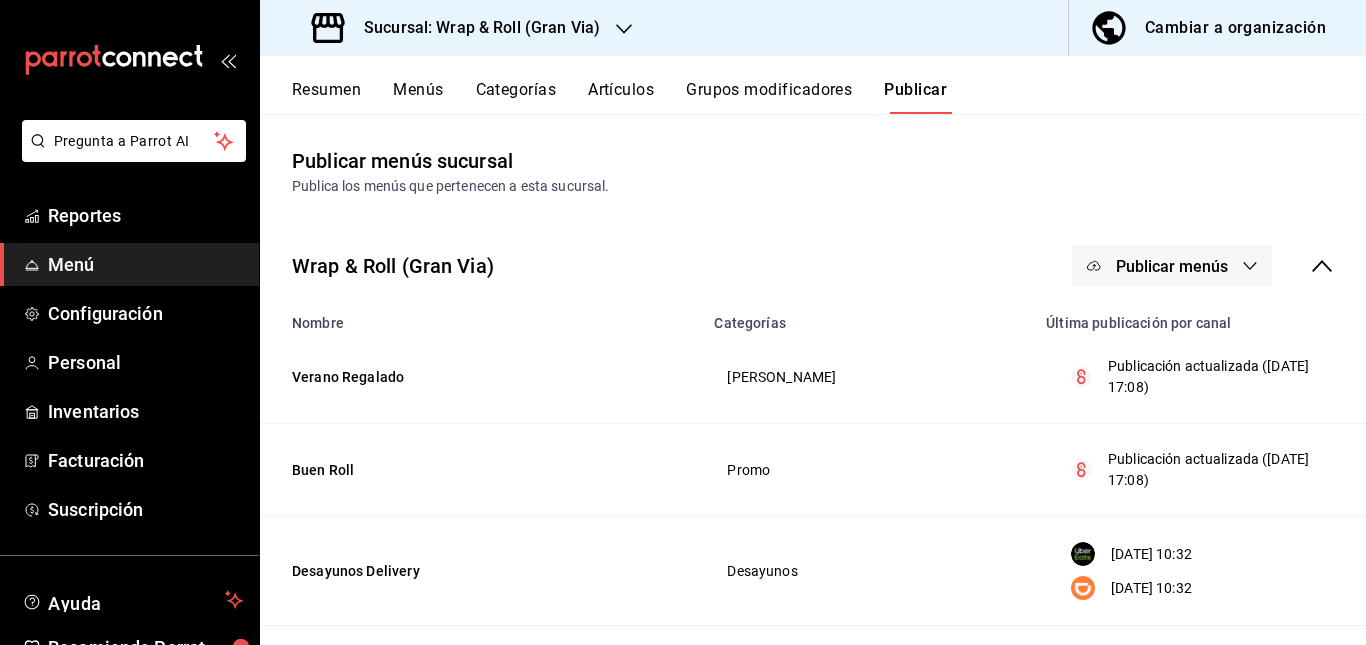 click on "Publicar menús" at bounding box center (1172, 266) 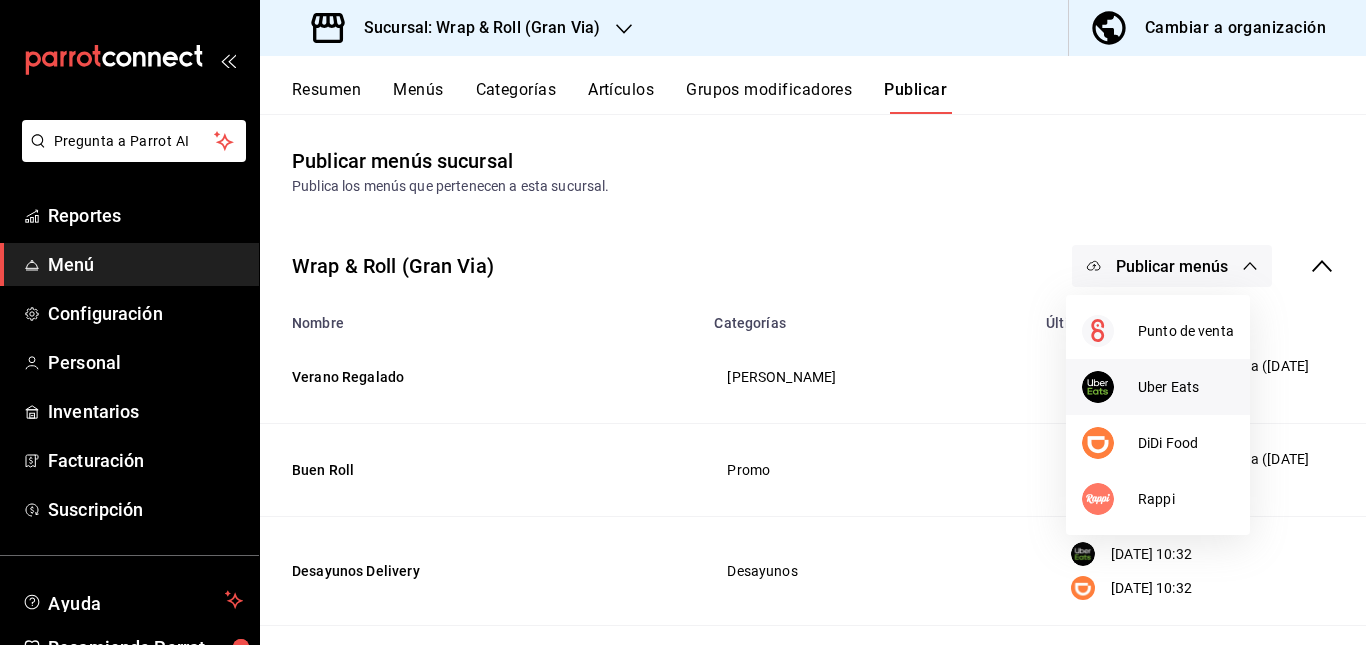 click on "Uber Eats" at bounding box center (1186, 387) 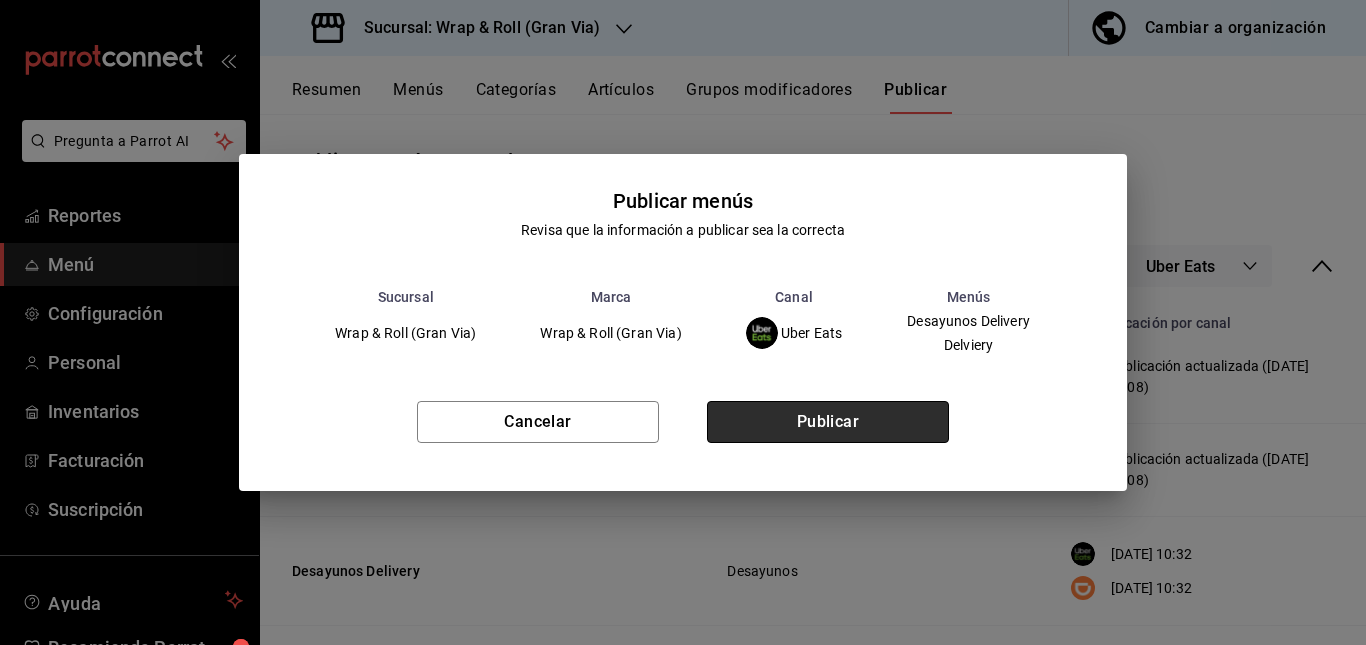 click on "Publicar" at bounding box center [828, 422] 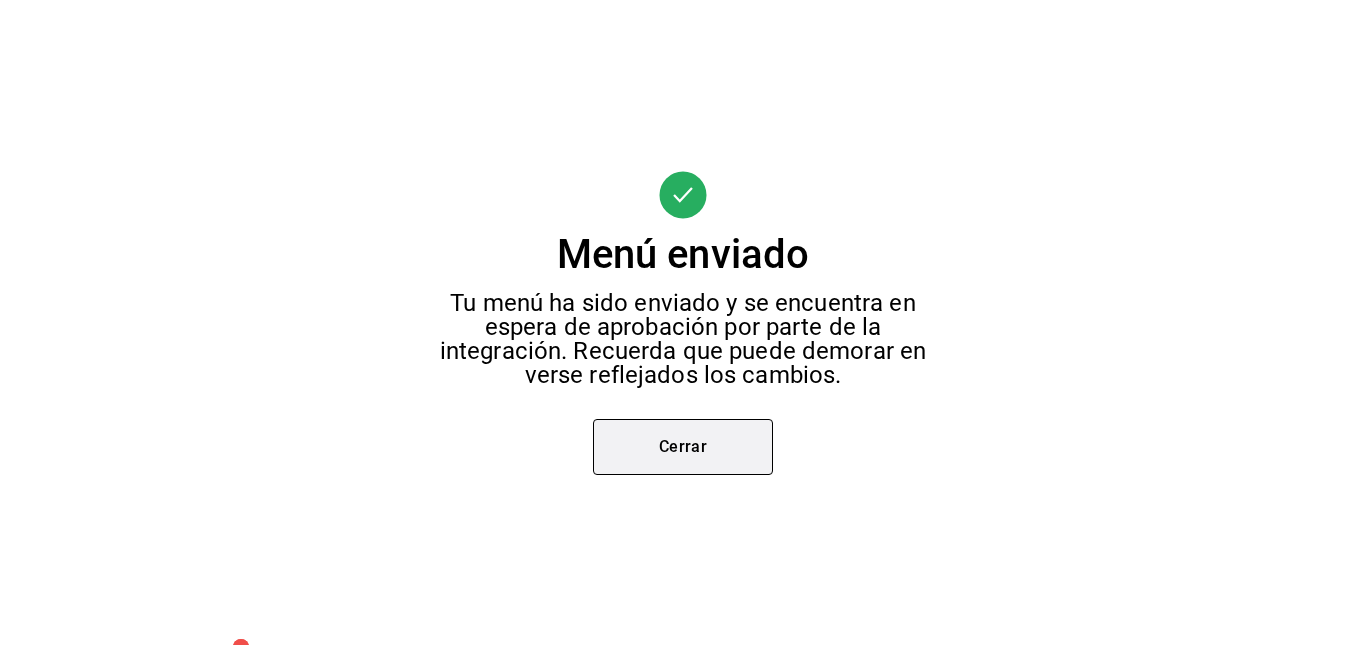 click on "Cerrar" at bounding box center (683, 447) 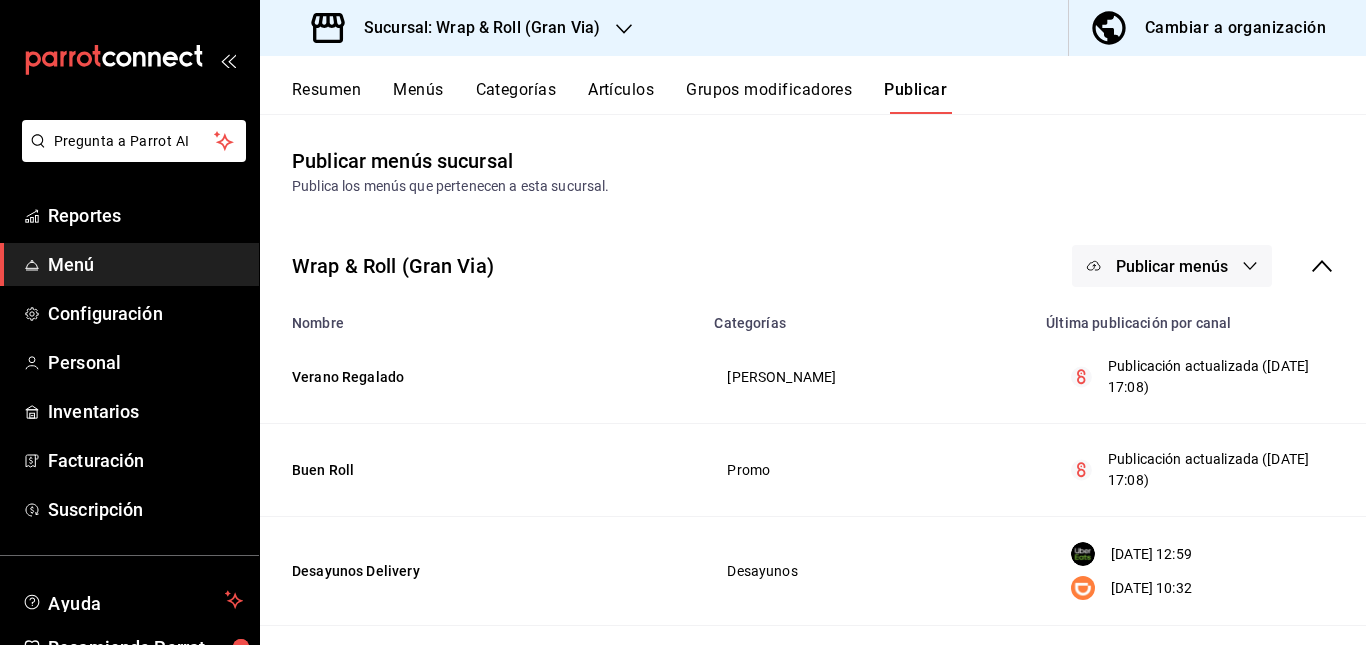 click on "Publicar menús" at bounding box center [1172, 266] 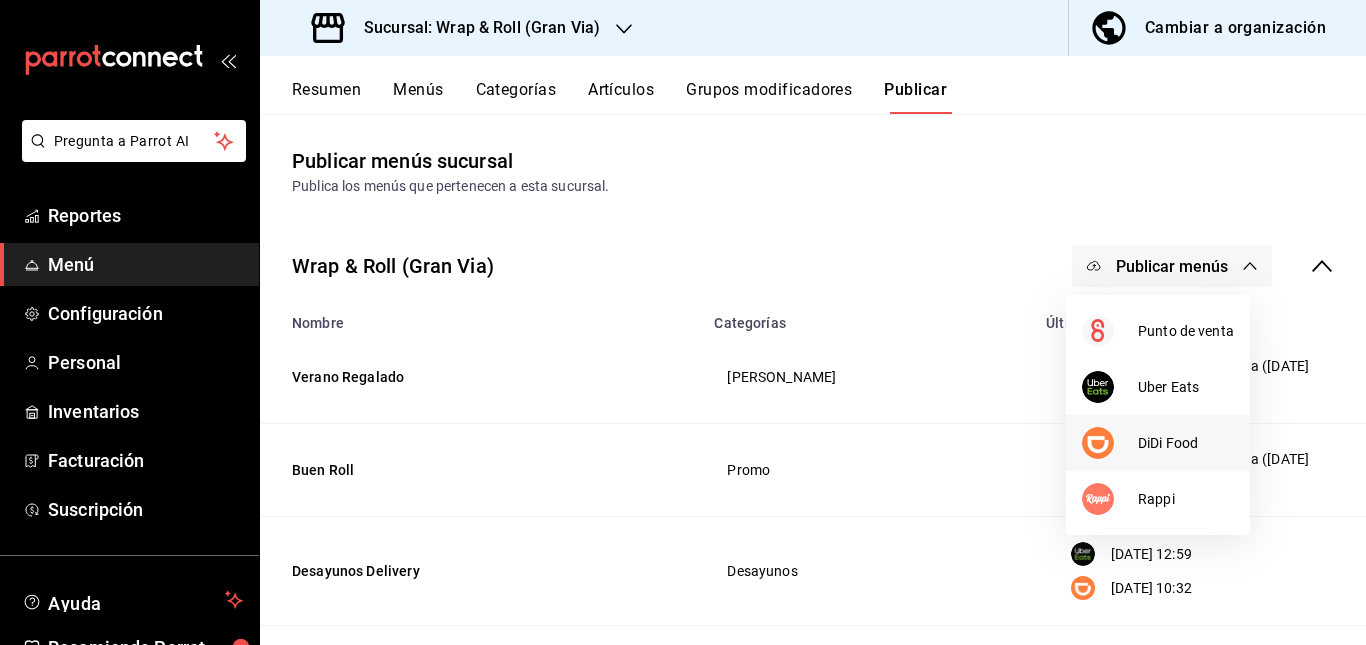 click at bounding box center (1110, 443) 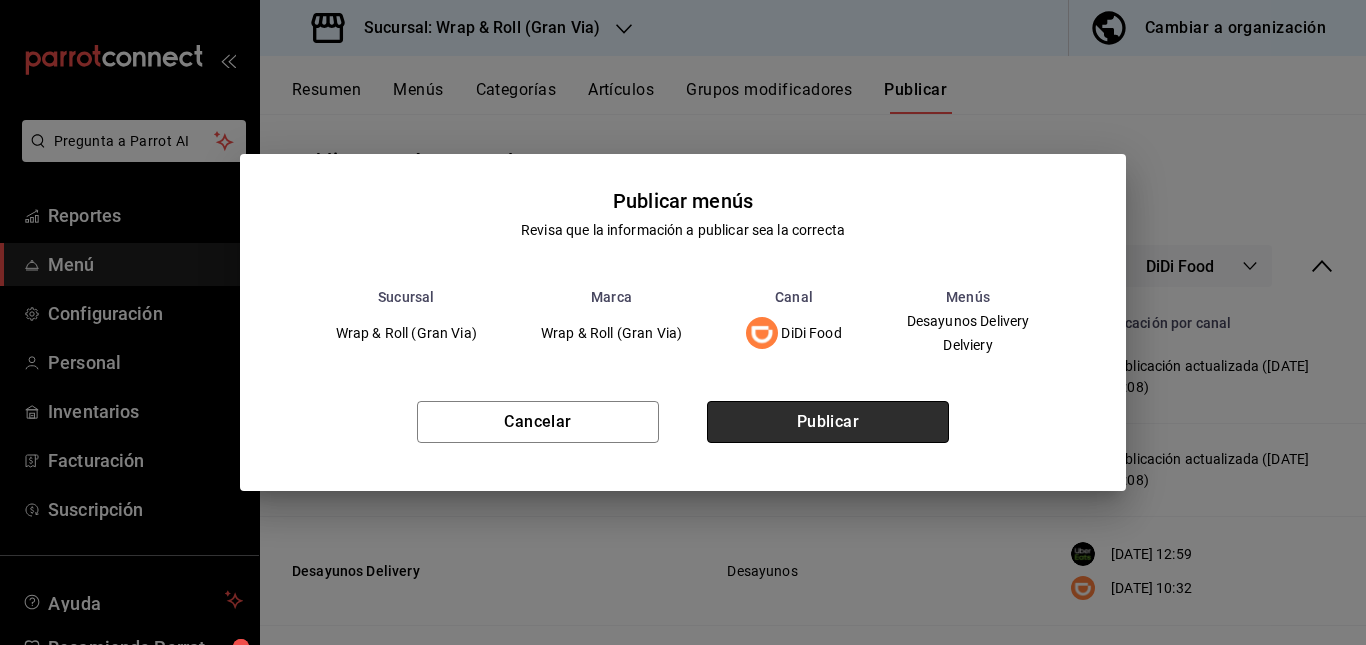 click on "Publicar" at bounding box center [828, 422] 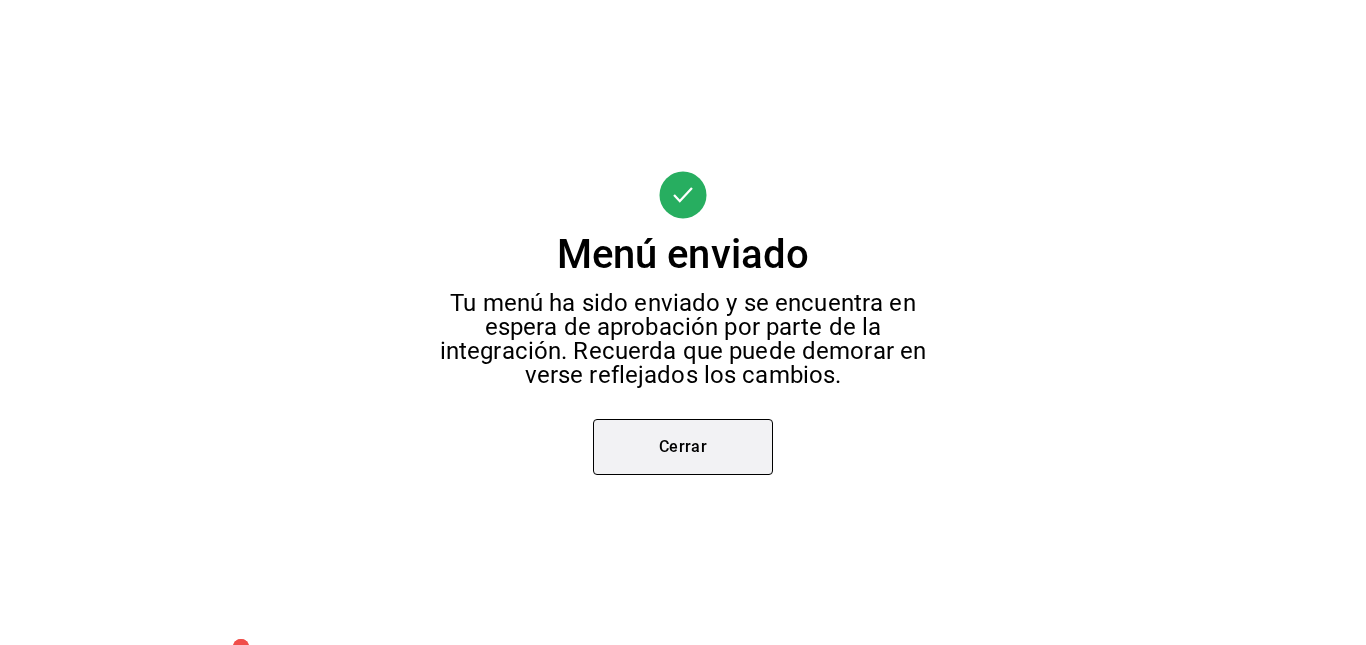 click on "Cerrar" at bounding box center (683, 447) 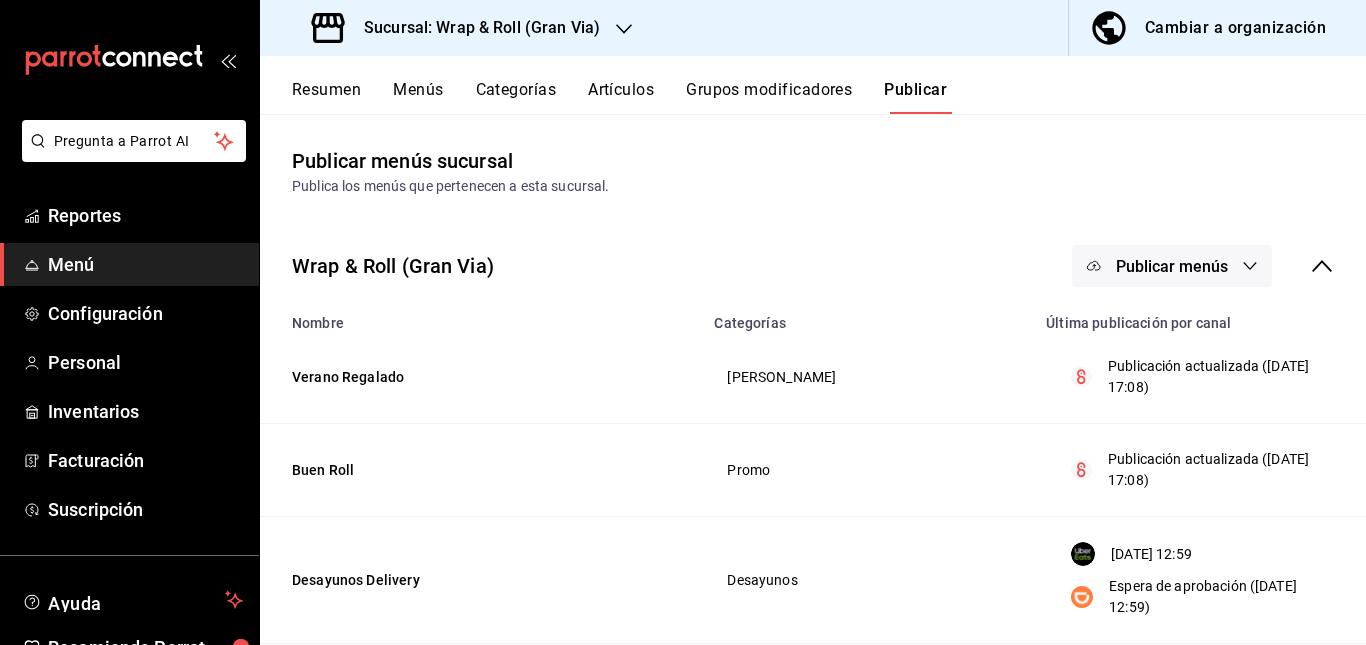 click on "Publicar menús" at bounding box center [1172, 266] 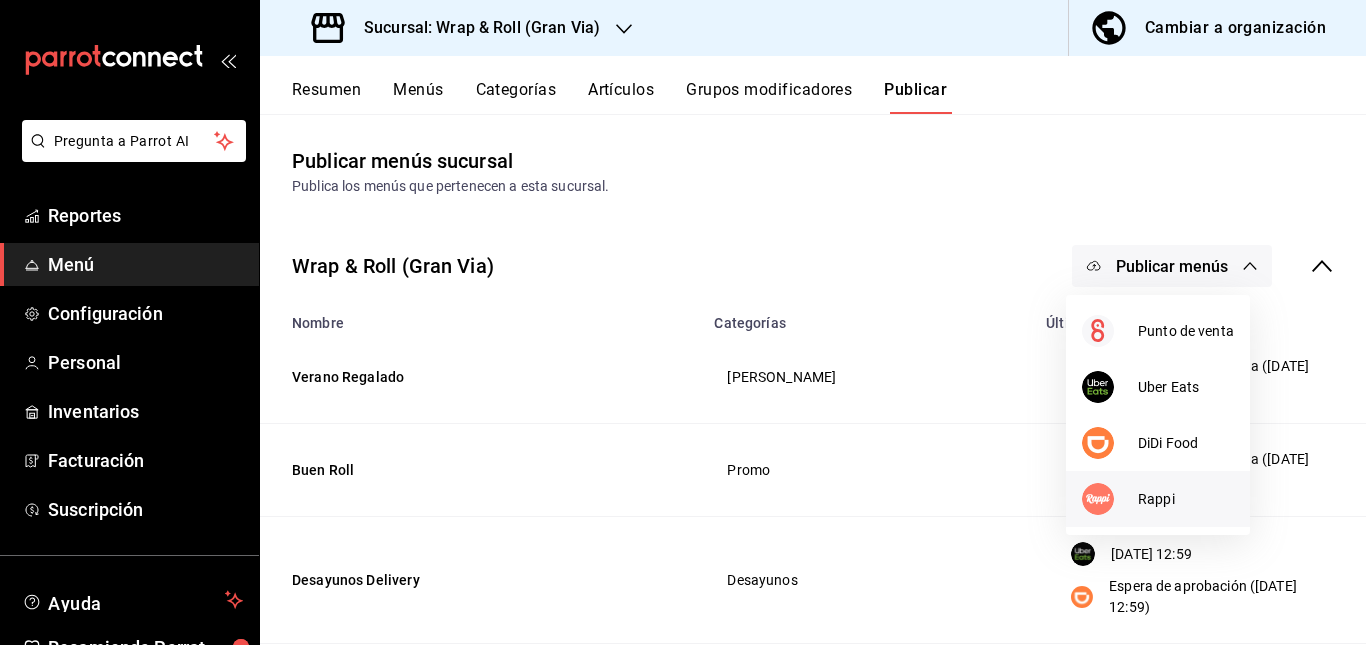 click on "Rappi" at bounding box center [1158, 499] 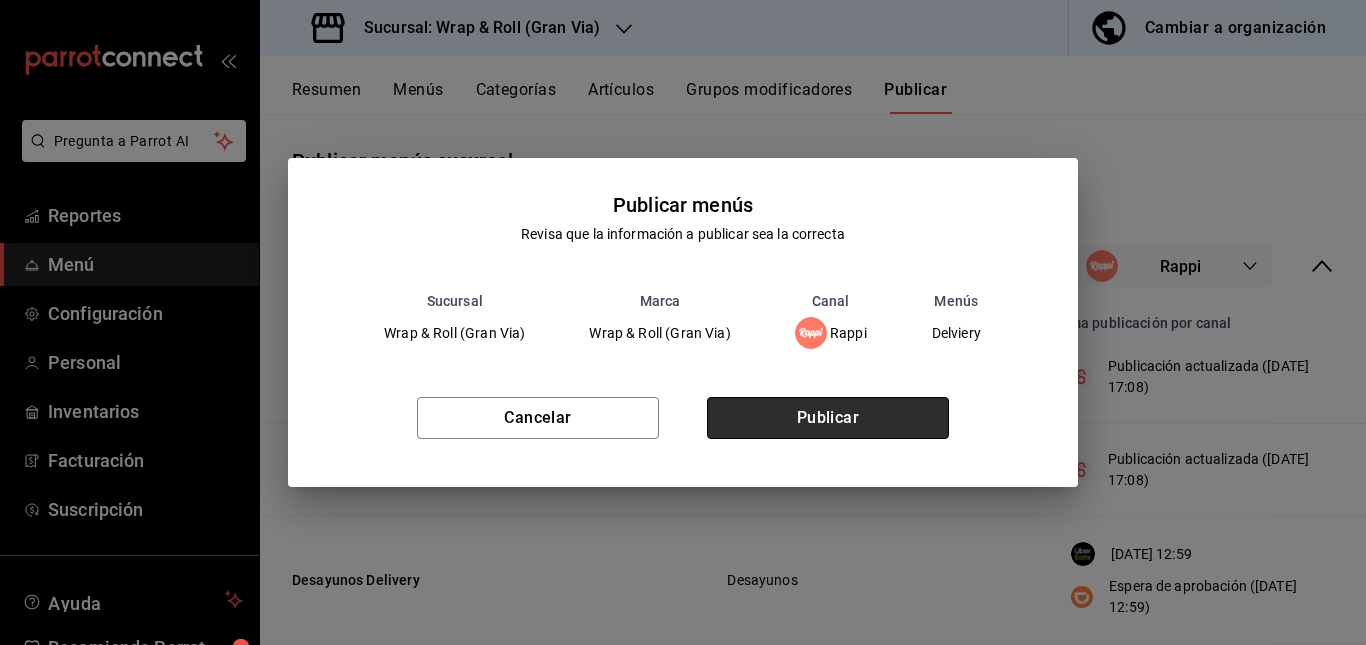click on "Publicar" at bounding box center [828, 418] 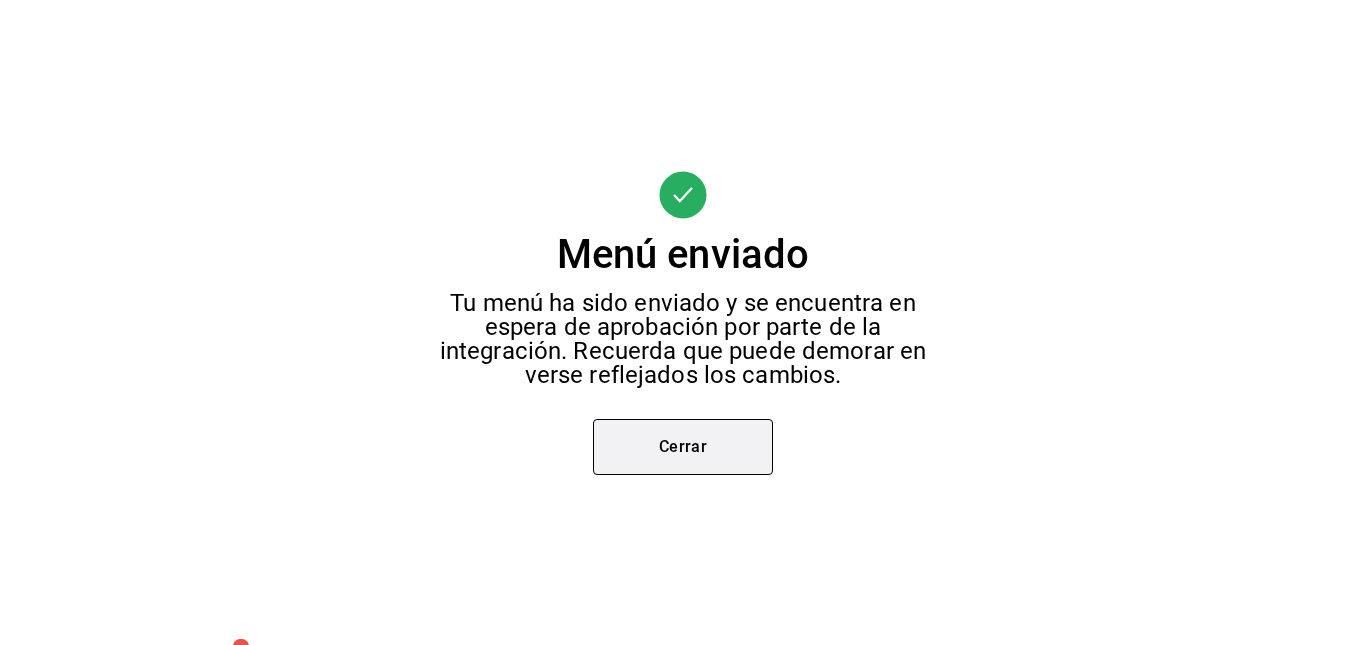 click on "Cerrar" at bounding box center (683, 447) 